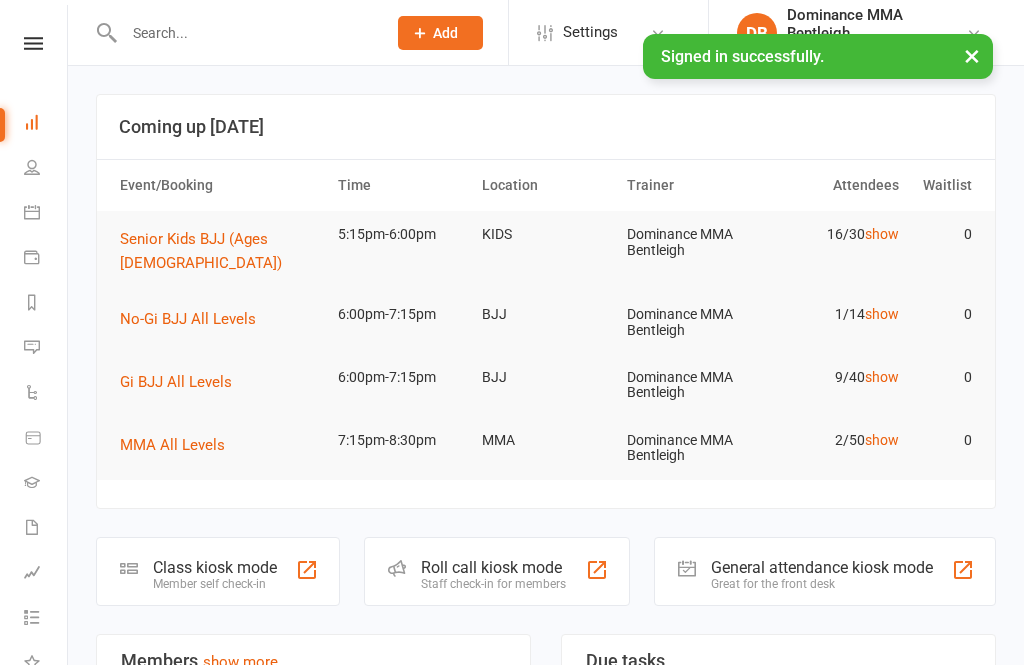 scroll, scrollTop: 0, scrollLeft: 0, axis: both 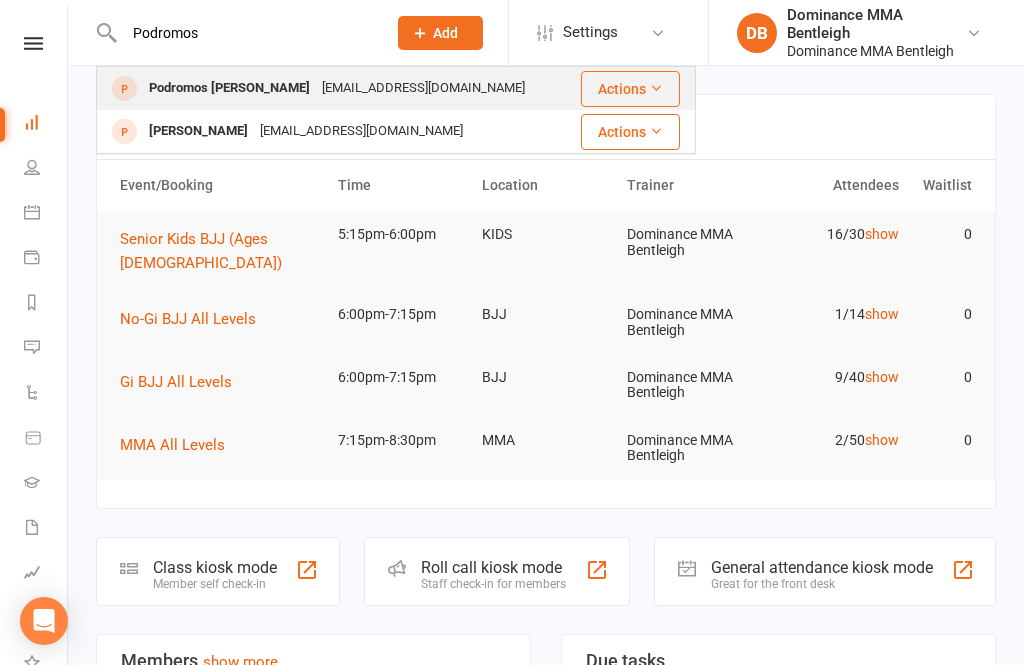 type on "Podromos" 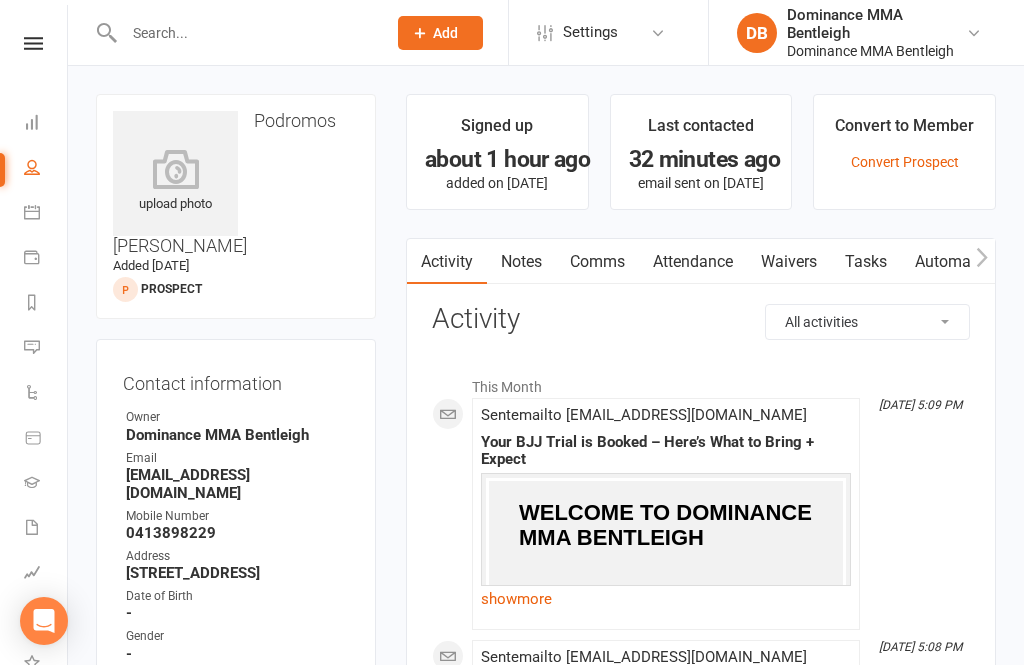 click on "Waivers" at bounding box center [789, 262] 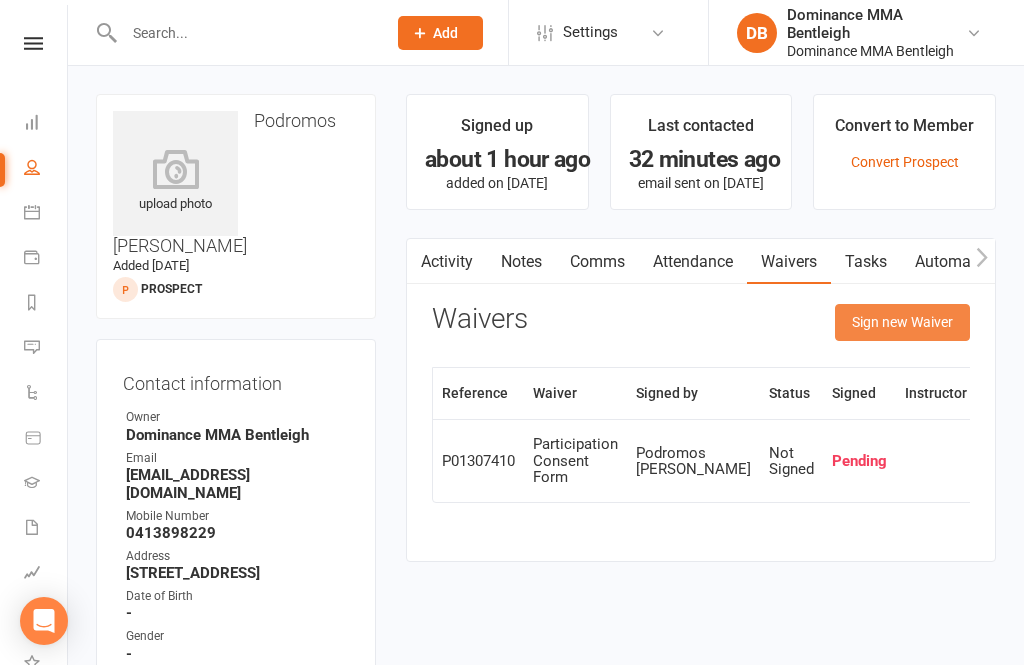 click on "Sign new Waiver" at bounding box center (902, 322) 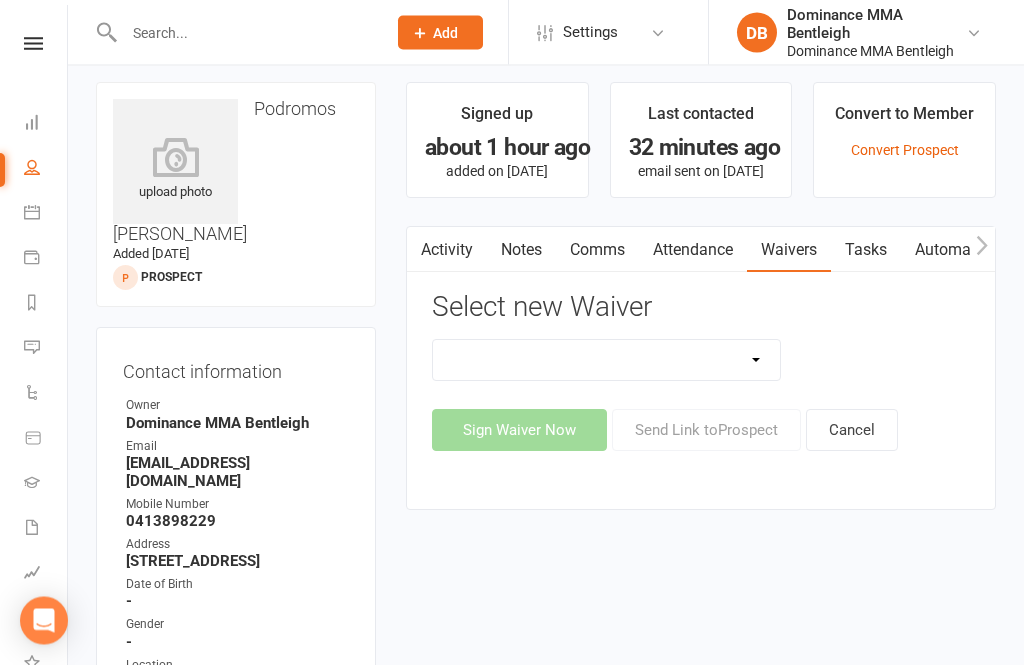 scroll, scrollTop: 11, scrollLeft: 0, axis: vertical 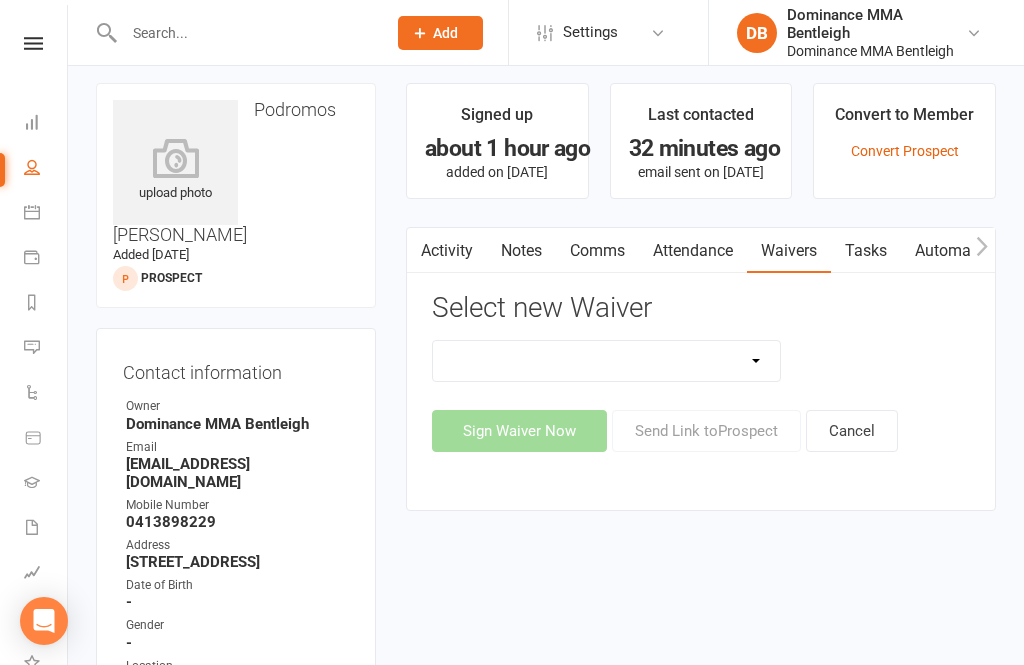click on "Member | Cancellation | Adults Member | Injury Report Form (FOH staff use only) Member | Suspension | Adults New Member Agreement Form | Adults Paid in Full | 10% New Member Agreement Form | Kids/Teens Paid in Full | 10% New Member Sign Up | Adults New Member Sign Up | Adults | 10th Birthday Special New Member Sign Up | Adults | Once Per Week New Member Sign Up | Kids/Teens New Member Sign Up | Kids/Teens | 10th Birthday Special New Member Sign Up | Kids/Teens | $120 Off Special New Member Sign Up | Kids/Teens | Once Per Week Participation Consent Form Prospect | Injury Report Form (FOH staff use only)" at bounding box center (606, 361) 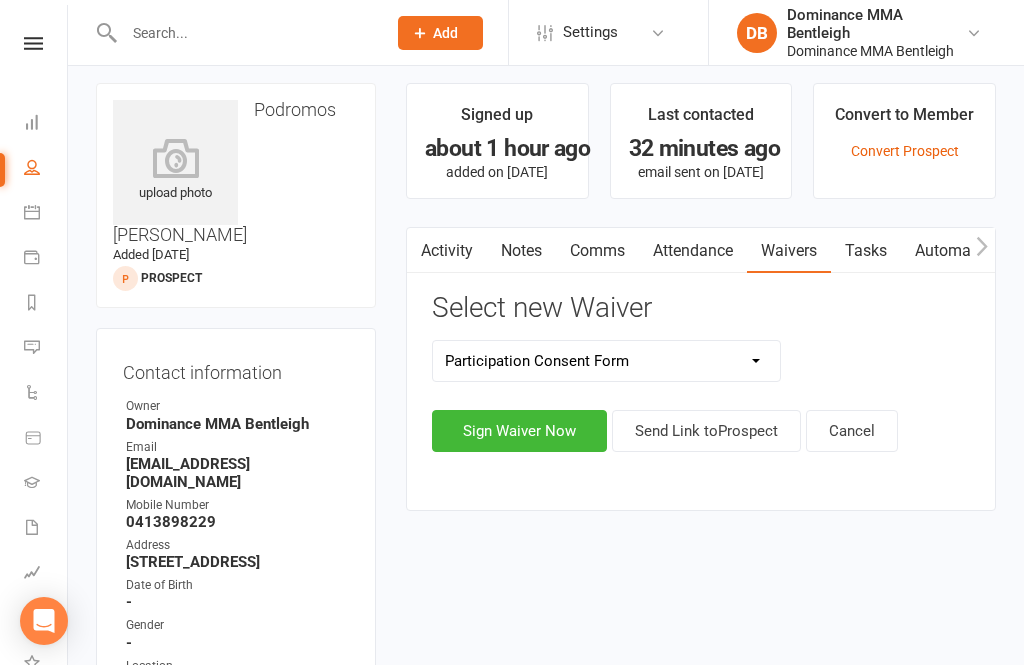 click on "Activity Notes Comms Attendance Waivers Tasks Automations
Select new Waiver Member | Cancellation | Adults Member | Injury Report Form (FOH staff use only) Member | Suspension | Adults New Member Agreement Form | Adults Paid in Full | 10% New Member Agreement Form | Kids/Teens Paid in Full | 10% New Member Sign Up | Adults New Member Sign Up | Adults | 10th Birthday Special New Member Sign Up | Adults | Once Per Week New Member Sign Up | Kids/Teens New Member Sign Up | Kids/Teens | 10th Birthday Special New Member Sign Up | Kids/Teens | $120 Off Special New Member Sign Up | Kids/Teens | Once Per Week Participation Consent Form Prospect | Injury Report Form (FOH staff use only) Sign Waiver Now Send Link to  Prospect Cancel Waivers Sign new Waiver Reference Waiver Signed by Status Signed Instructor P01307410 Participation Consent Form Podromos [PERSON_NAME] Not Signed Pending" at bounding box center (701, 369) 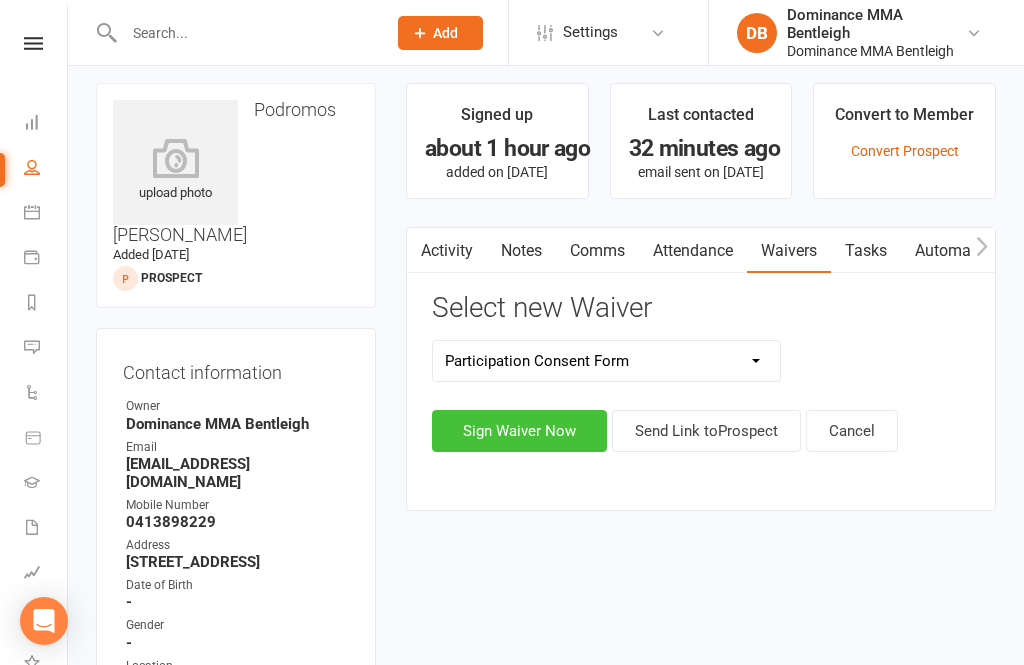 click on "Sign Waiver Now" at bounding box center [519, 431] 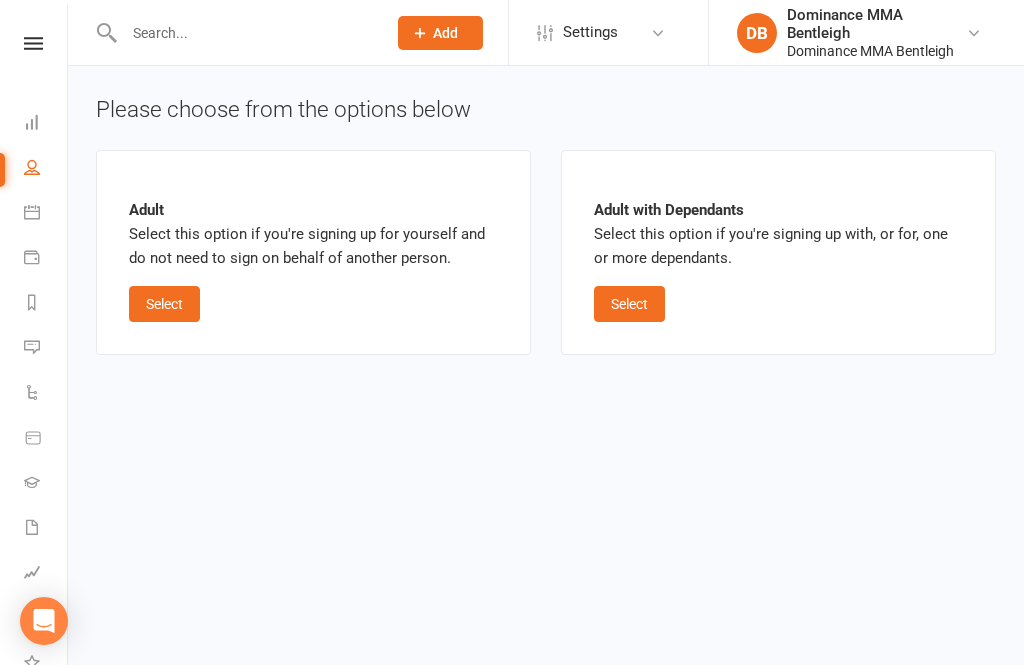 scroll, scrollTop: 0, scrollLeft: 0, axis: both 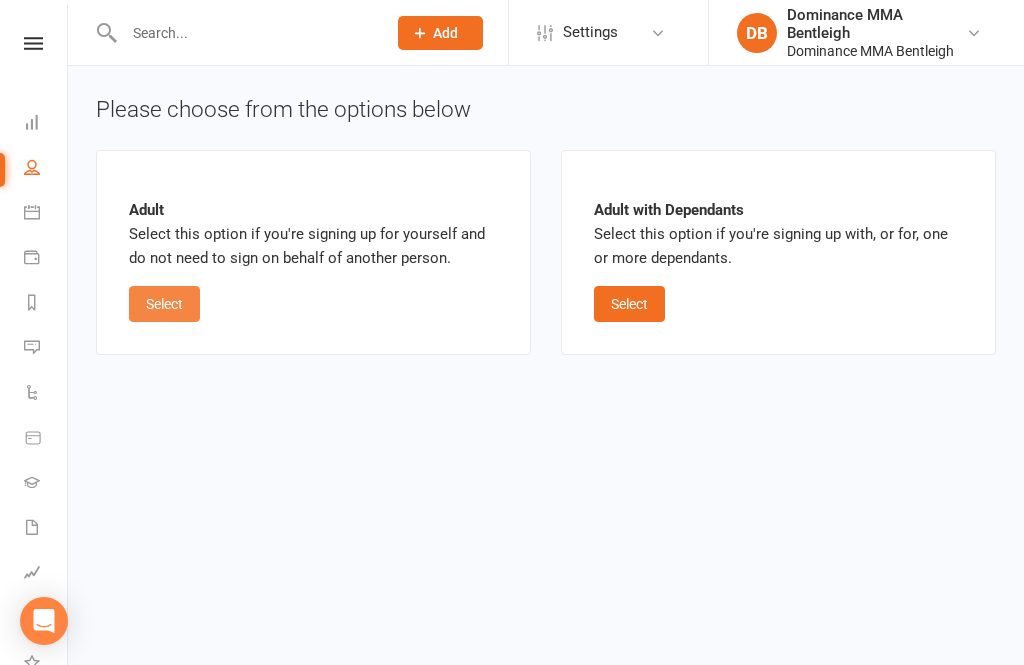 click on "Select" at bounding box center (164, 304) 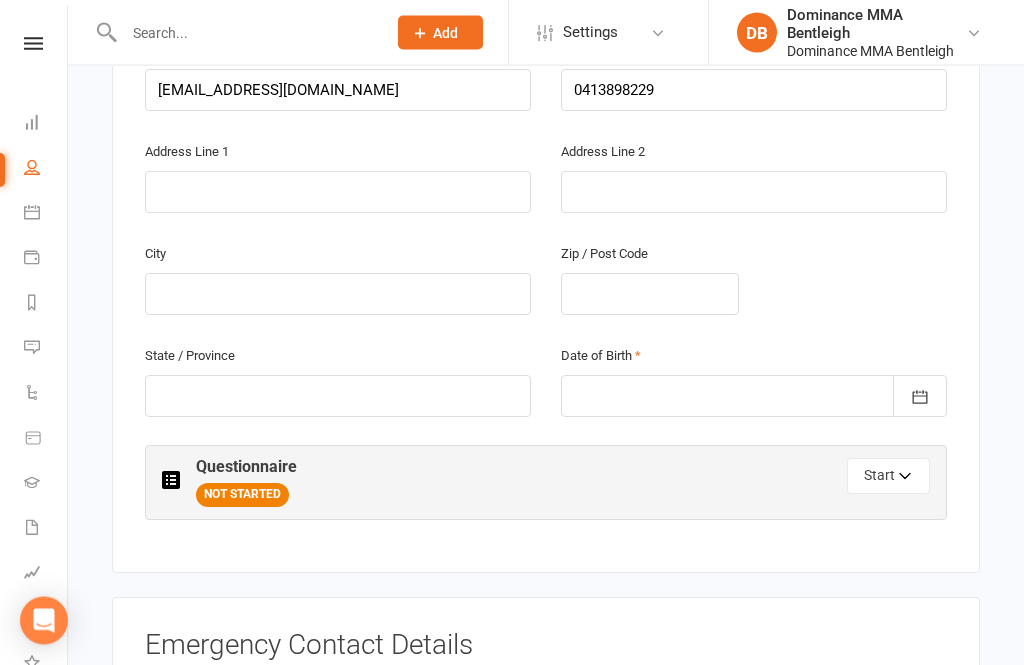 scroll, scrollTop: 680, scrollLeft: 0, axis: vertical 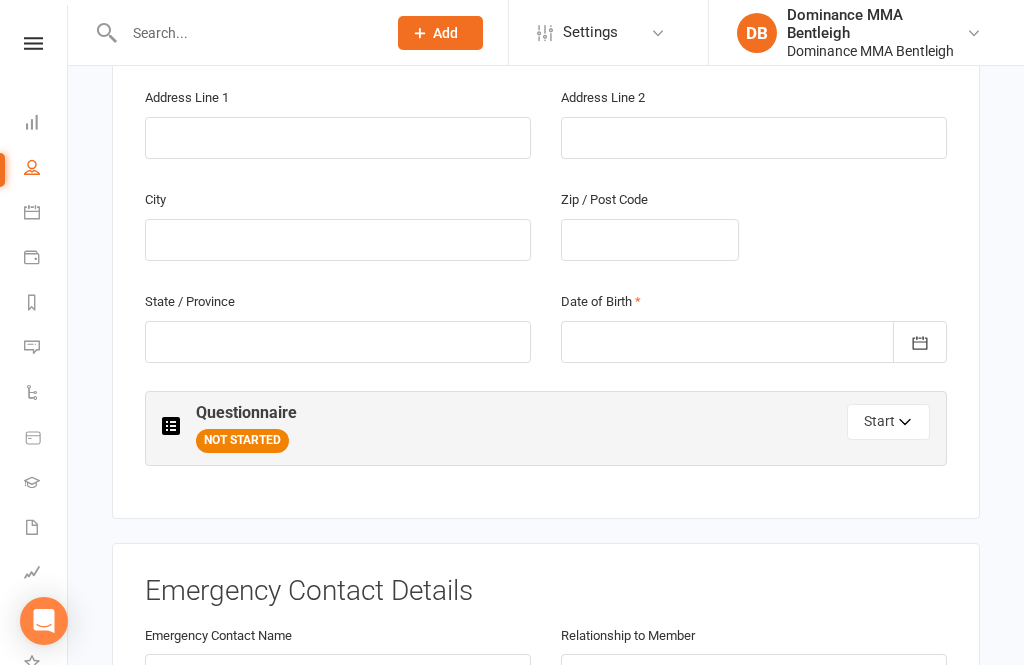 click at bounding box center [754, 342] 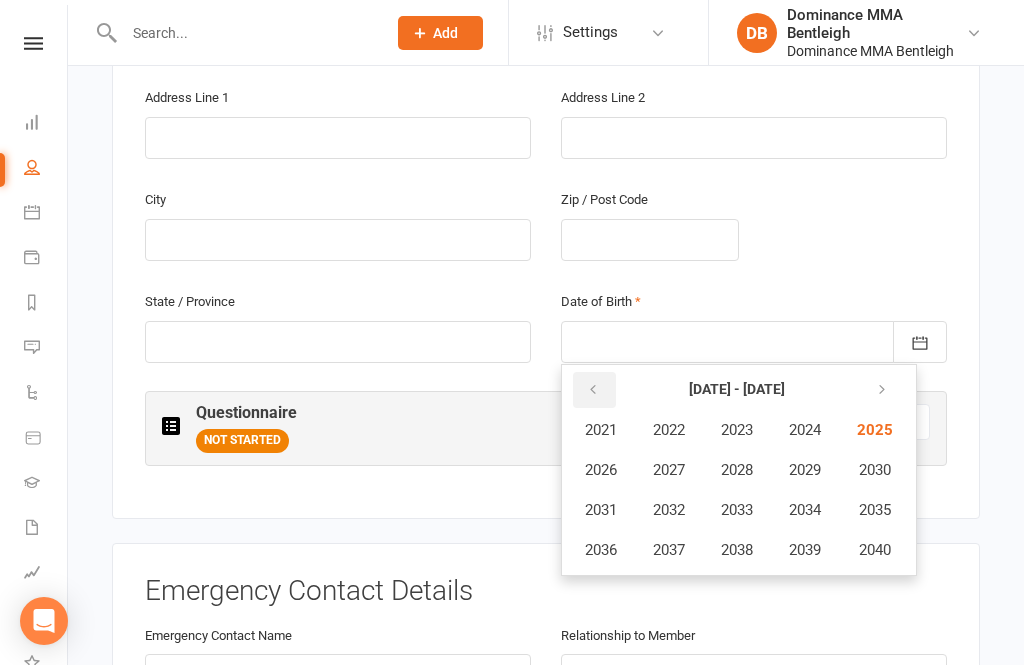 click at bounding box center [594, 390] 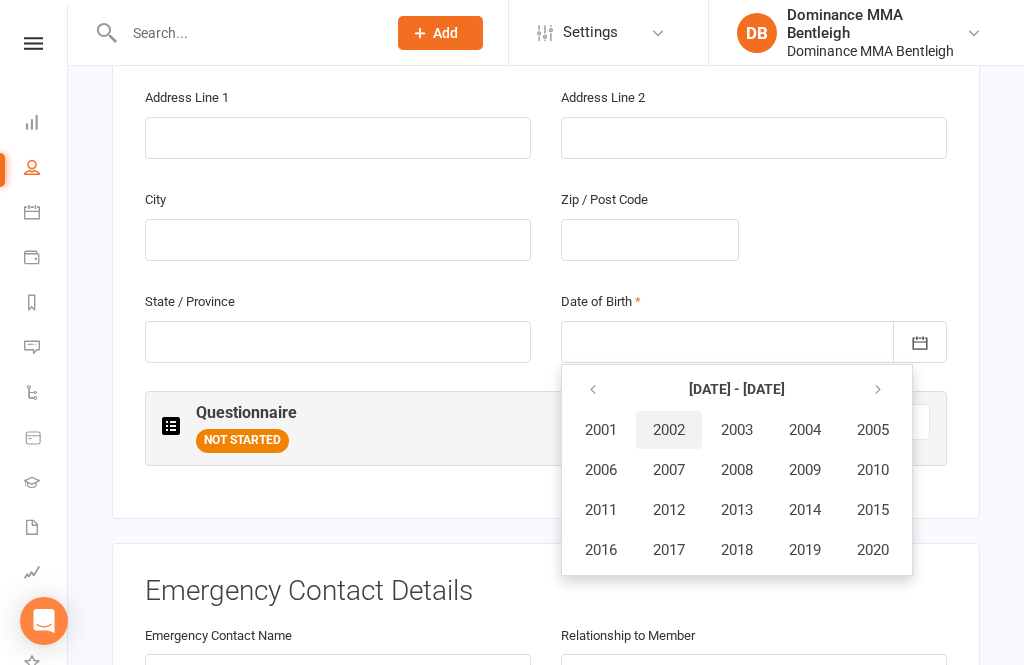 click on "2002" at bounding box center (669, 430) 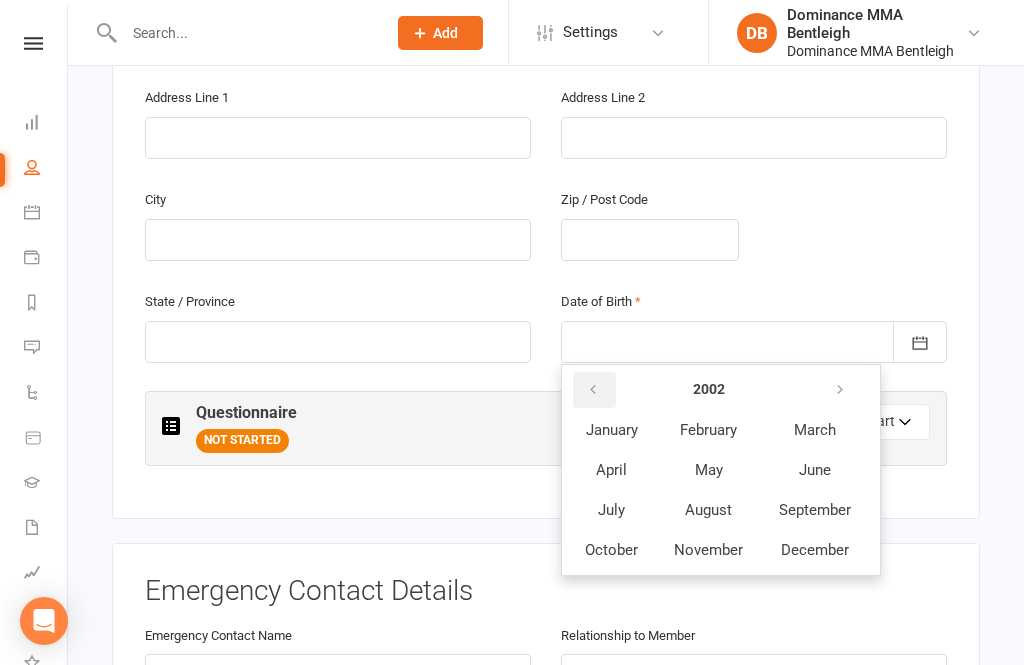 click at bounding box center (594, 390) 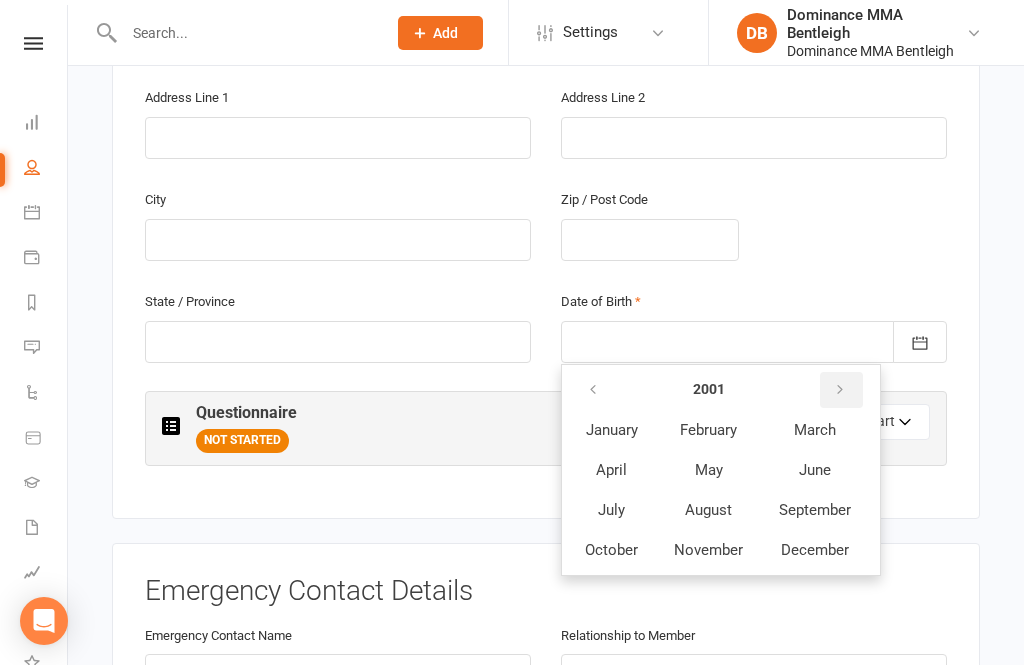 click at bounding box center (840, 390) 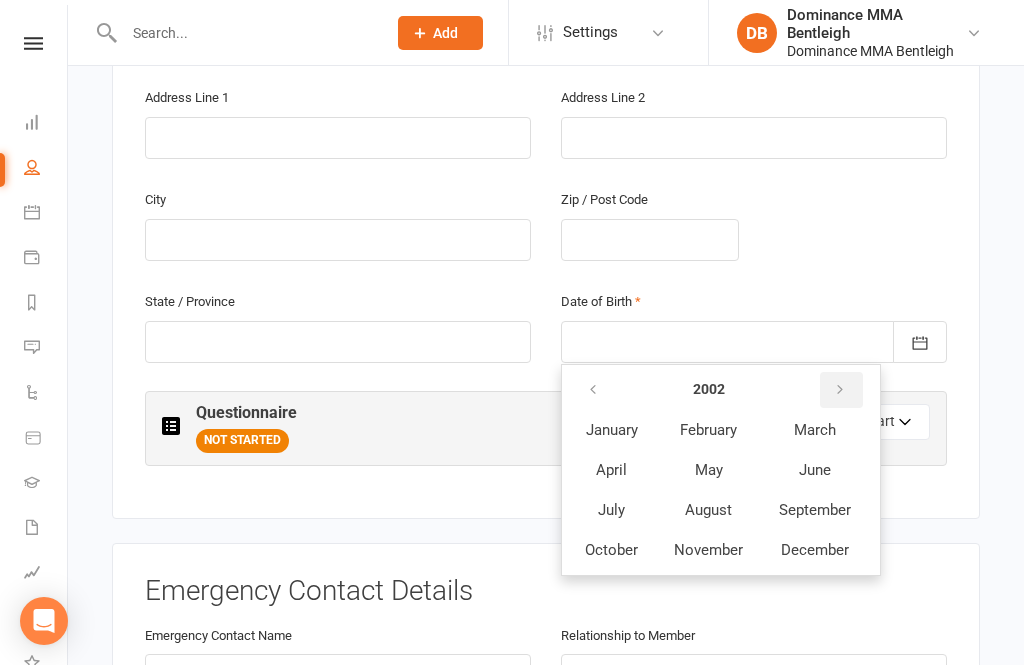 click at bounding box center [841, 390] 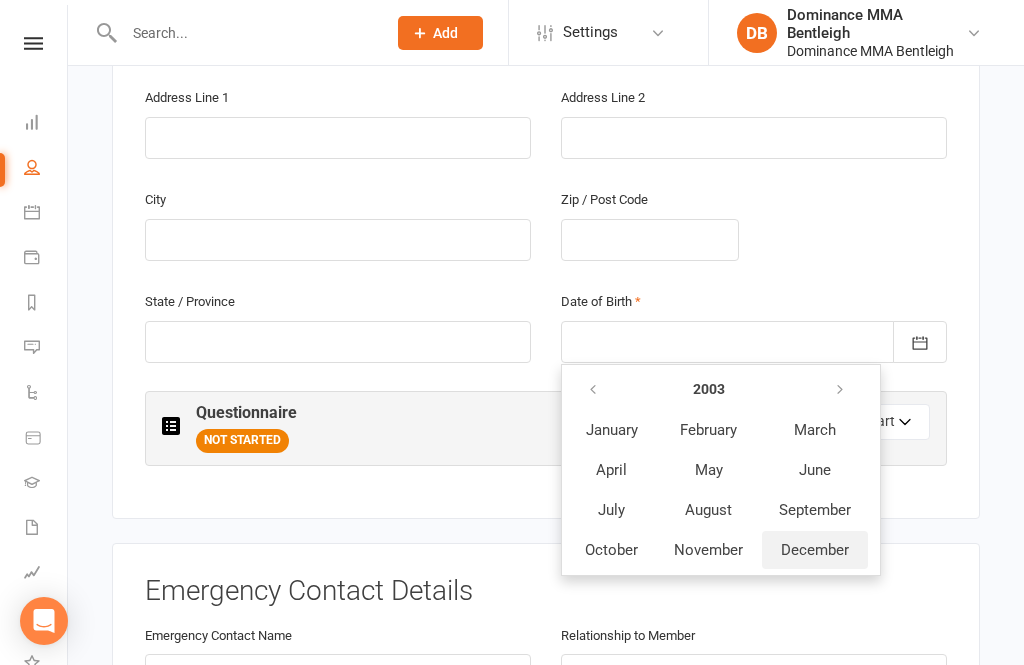 click on "December" at bounding box center (815, 550) 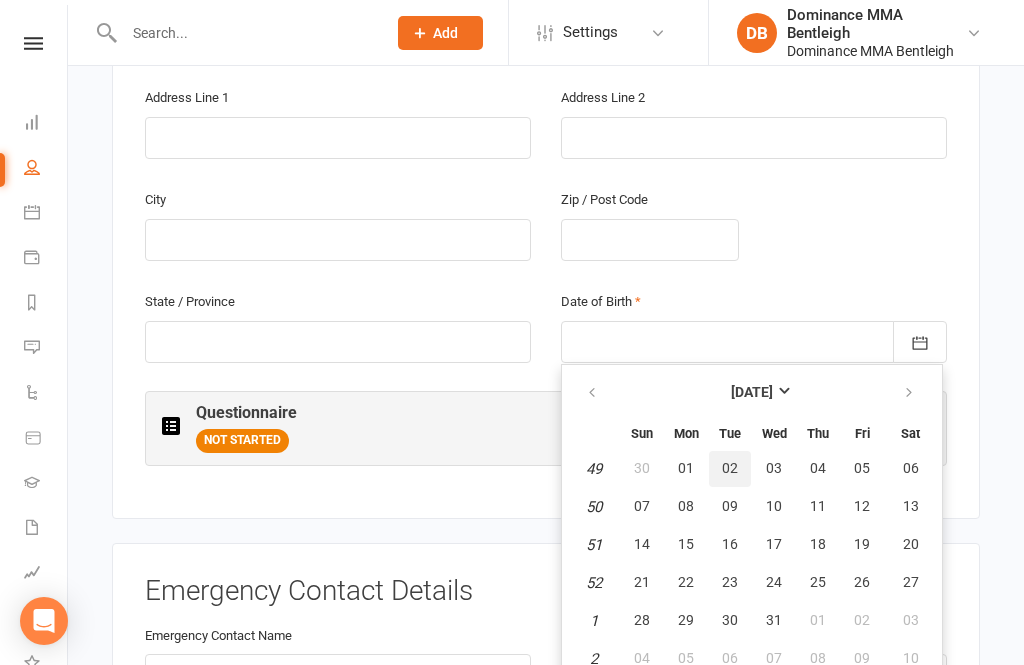 click on "02" at bounding box center [730, 469] 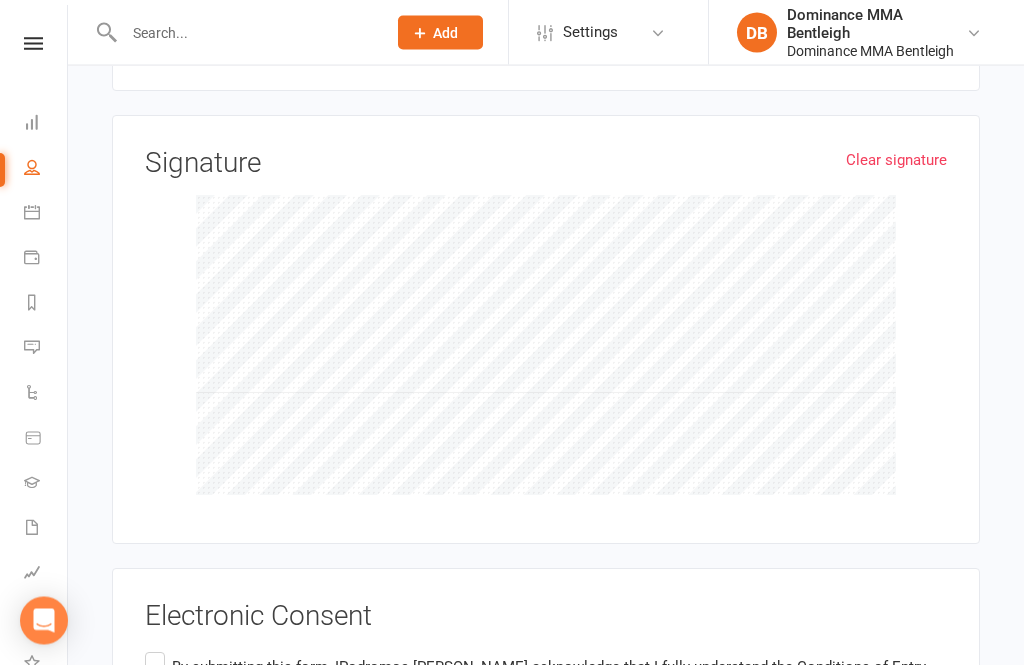 scroll, scrollTop: 2166, scrollLeft: 0, axis: vertical 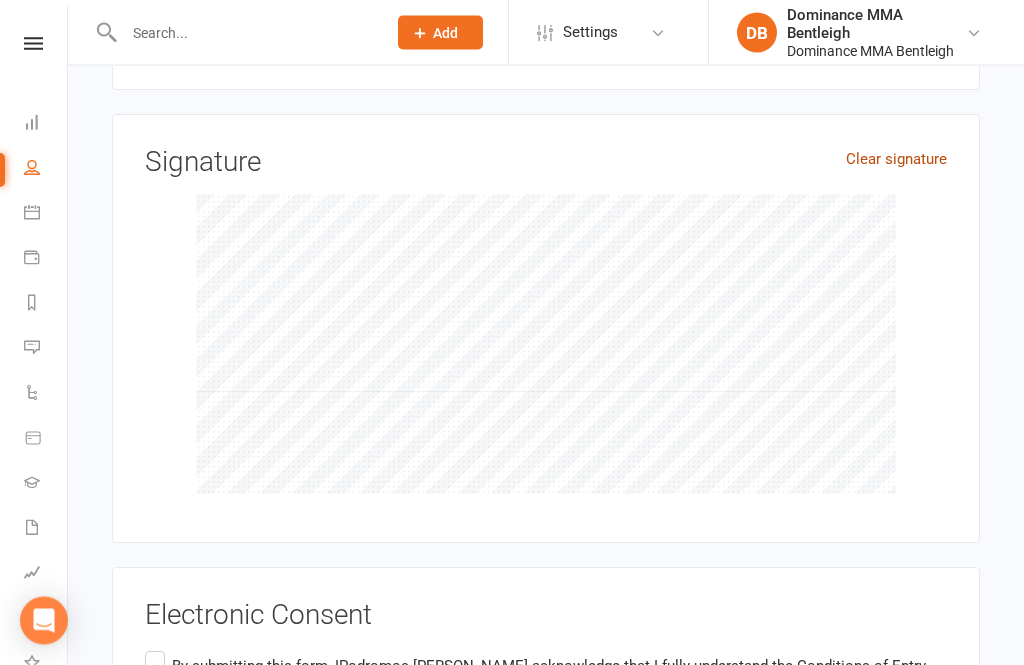 click on "Clear signature" at bounding box center [896, 160] 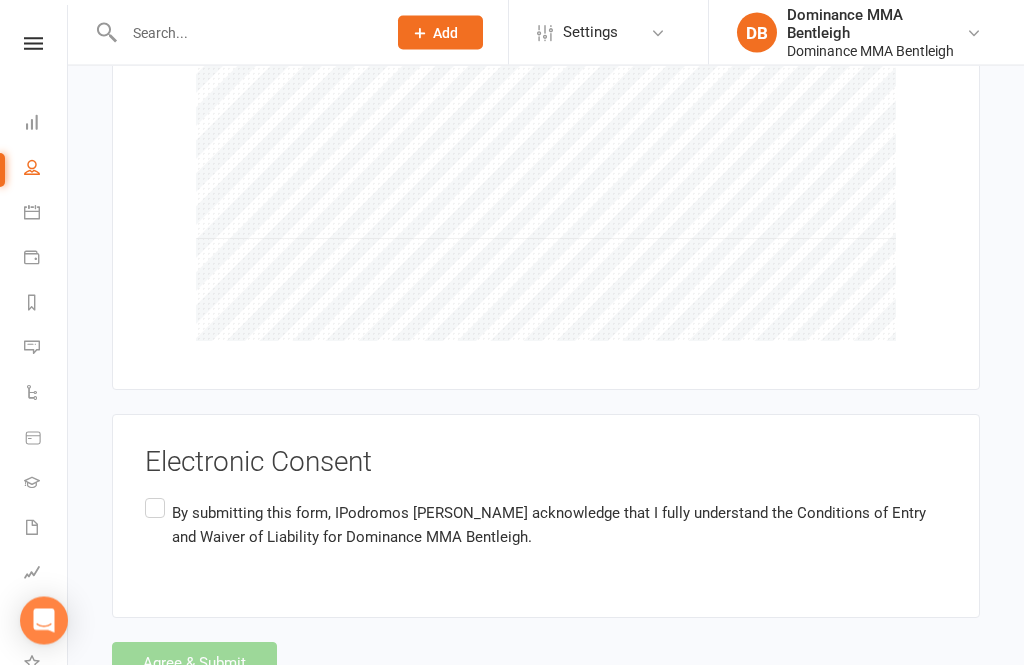 scroll, scrollTop: 2339, scrollLeft: 0, axis: vertical 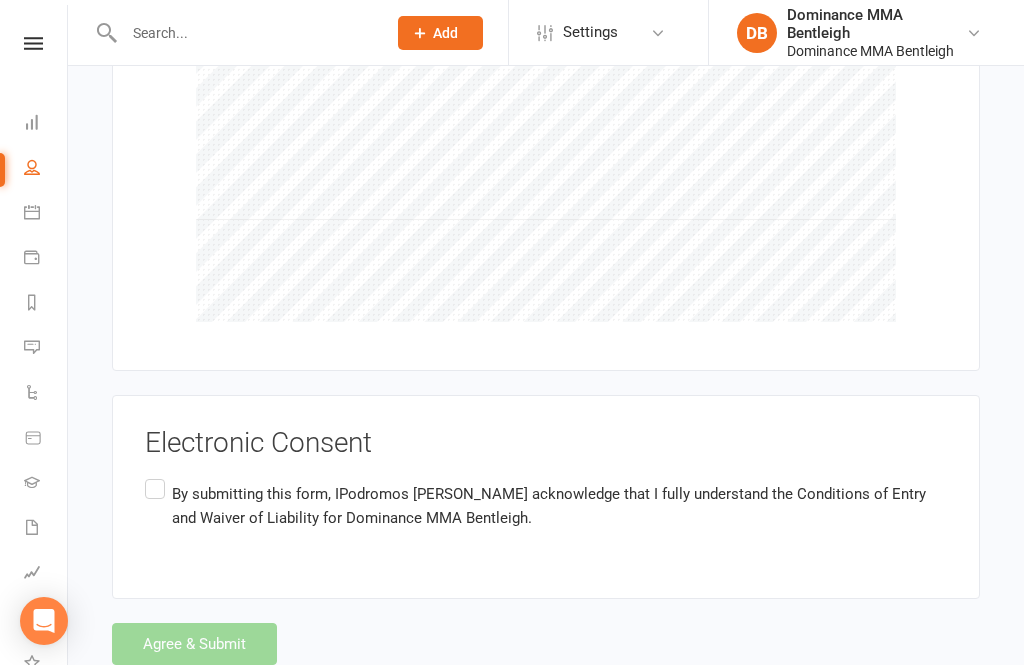 click on "By submitting this form, I  Podromos [PERSON_NAME]   acknowledge that I fully understand the Conditions of Entry and Waiver of Liability for Dominance MMA Bentleigh." at bounding box center [546, 506] 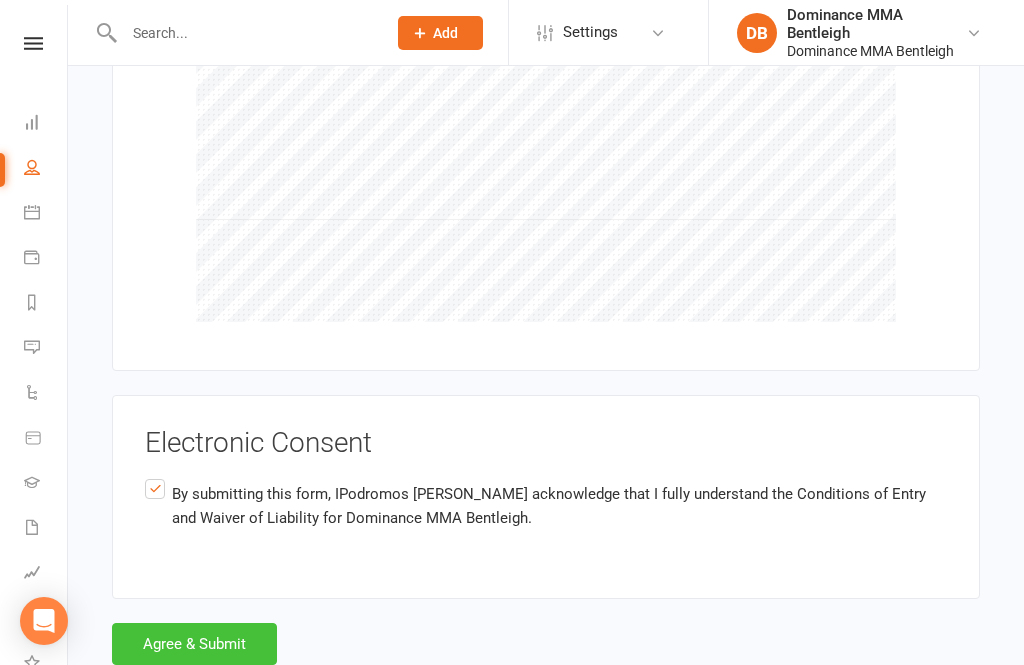 click on "Agree & Submit" at bounding box center (194, 644) 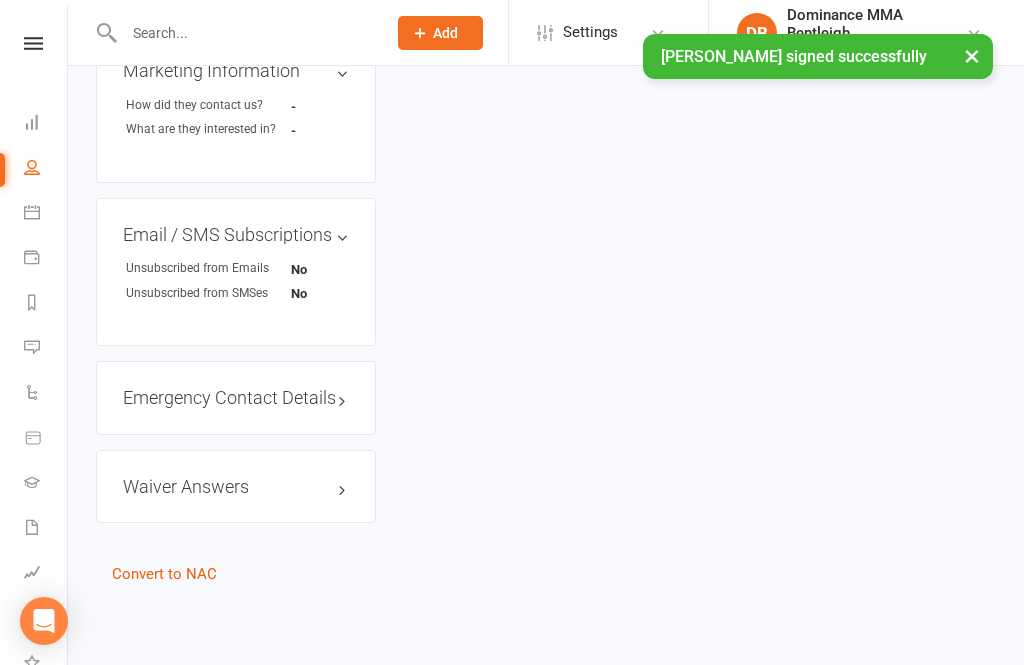 scroll, scrollTop: 0, scrollLeft: 0, axis: both 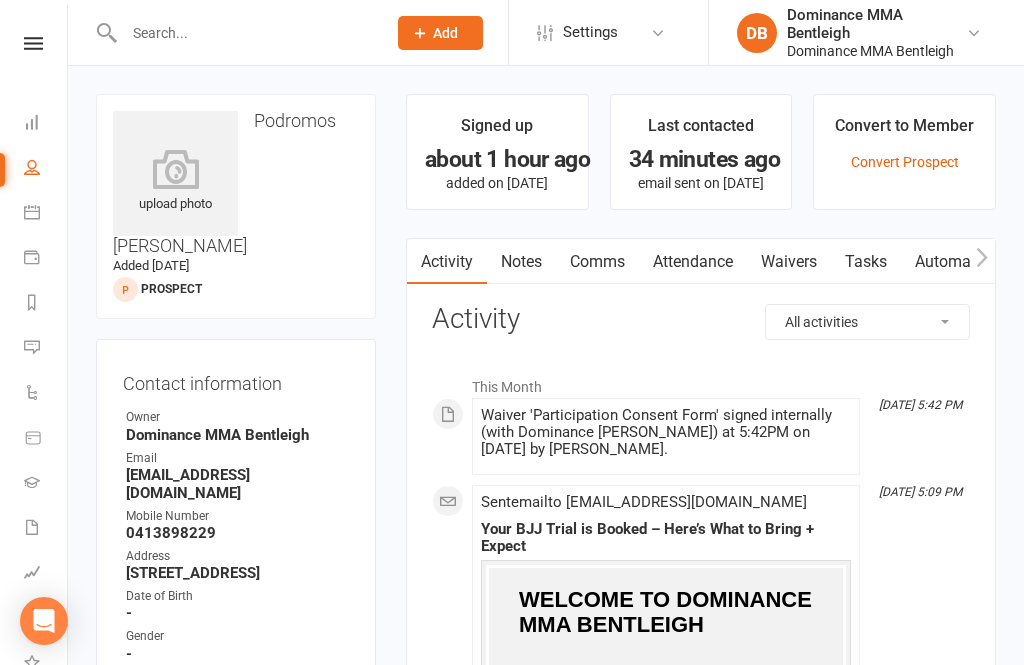click at bounding box center [245, 33] 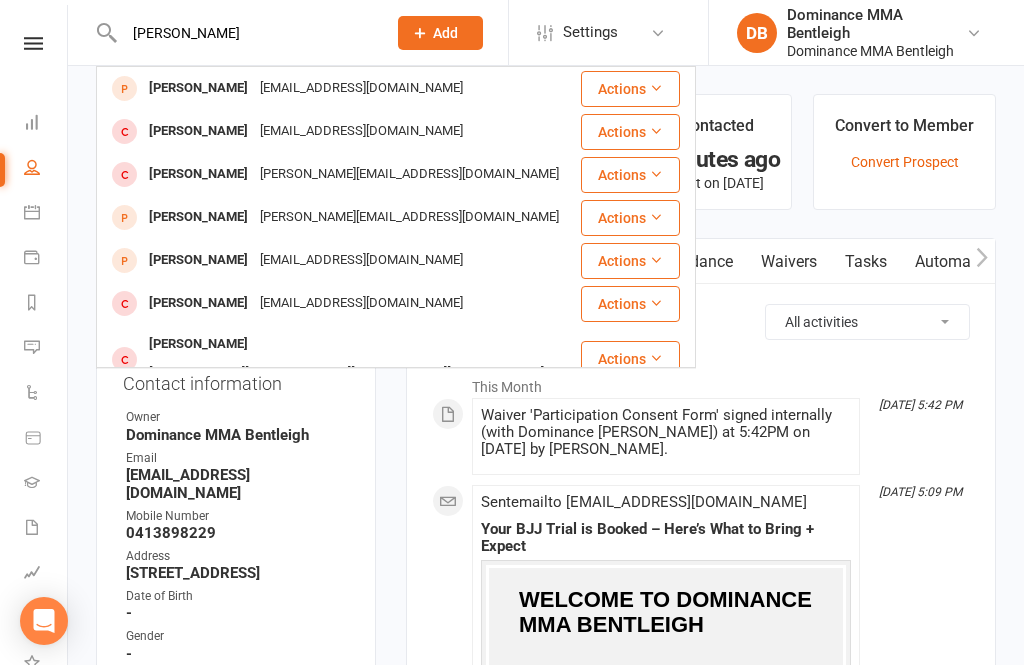 type on "[PERSON_NAME]" 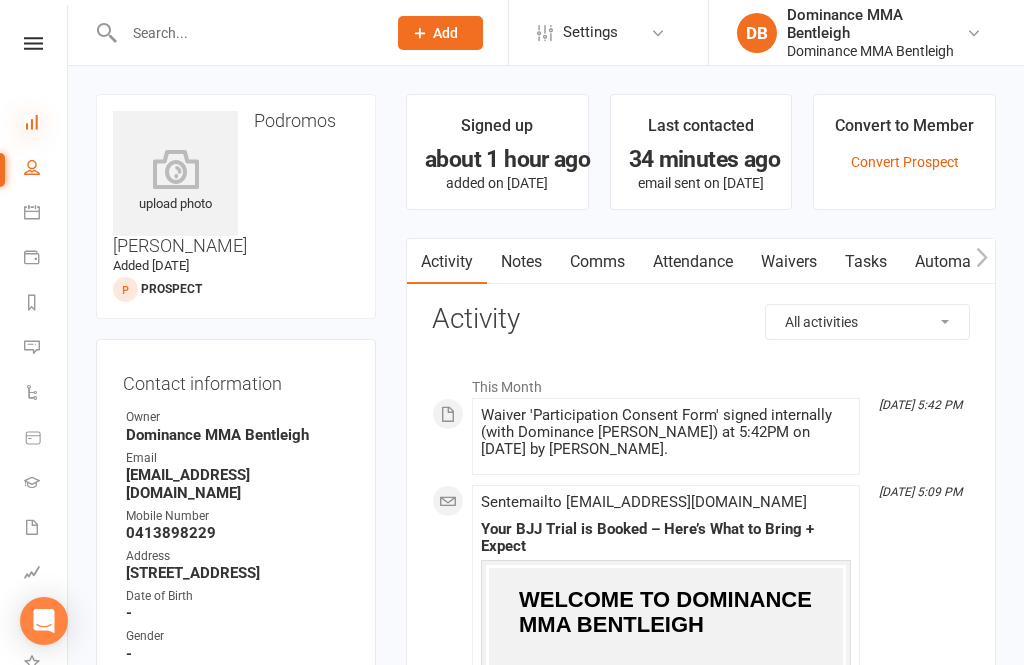 click at bounding box center (32, 122) 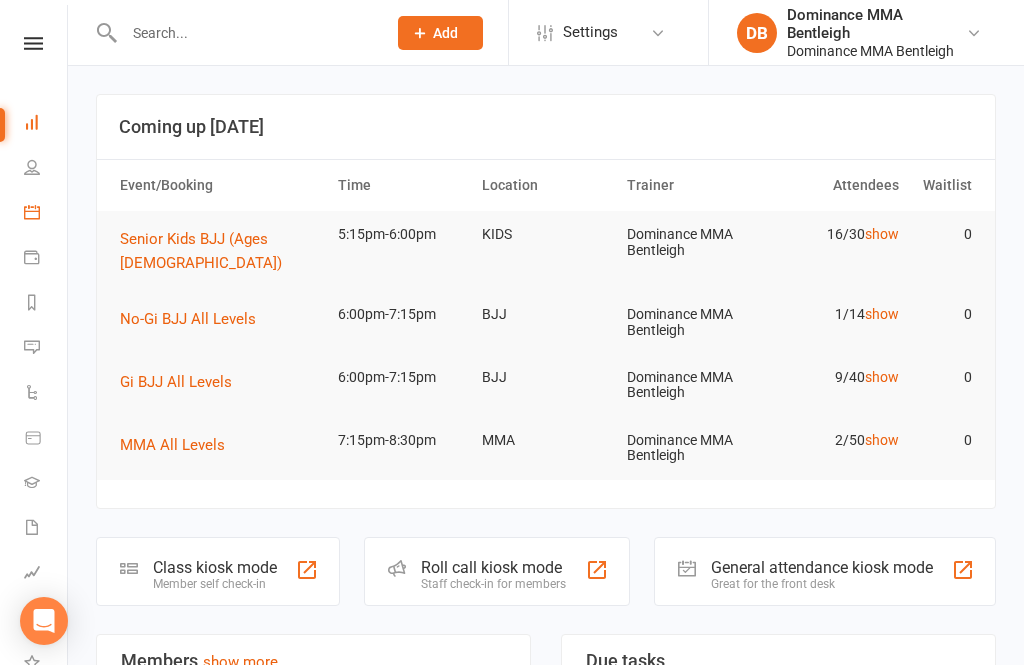 click on "Calendar" at bounding box center [46, 214] 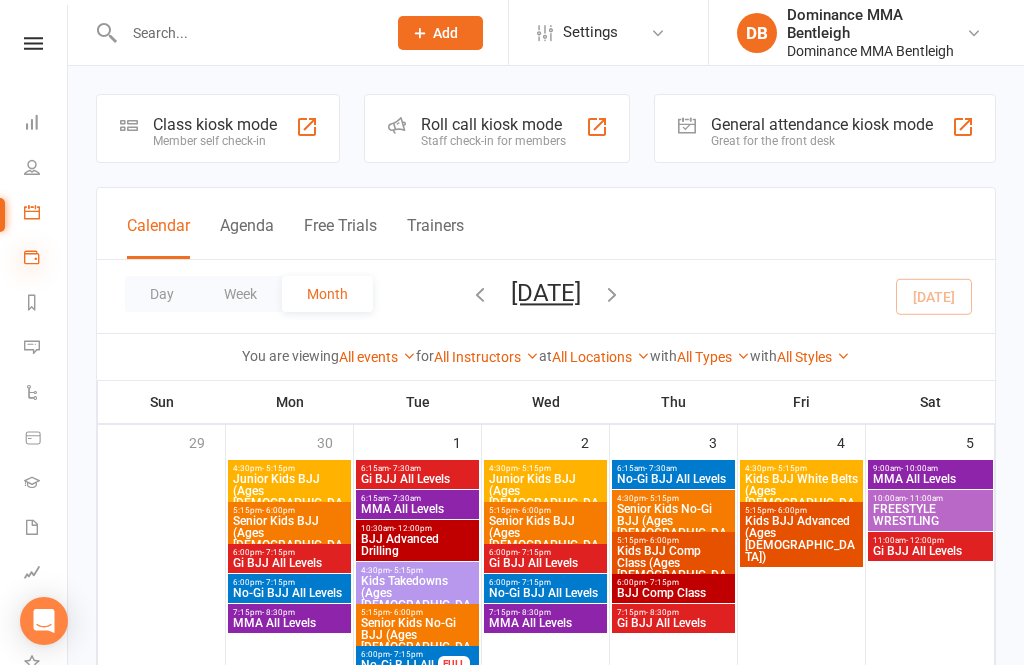 click at bounding box center [32, 257] 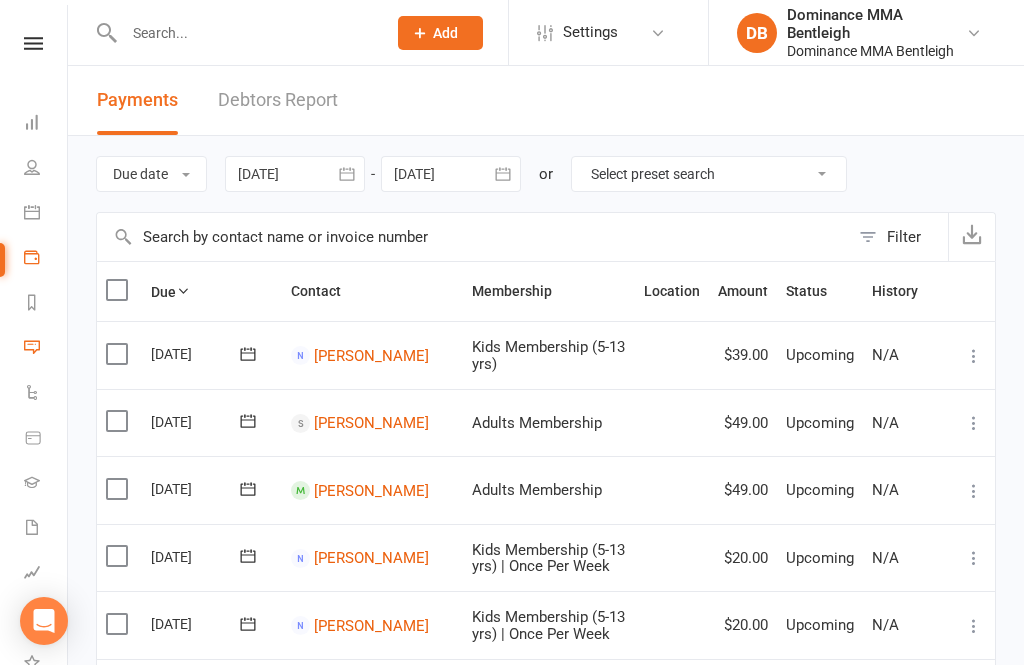 click on "Messages" at bounding box center [46, 349] 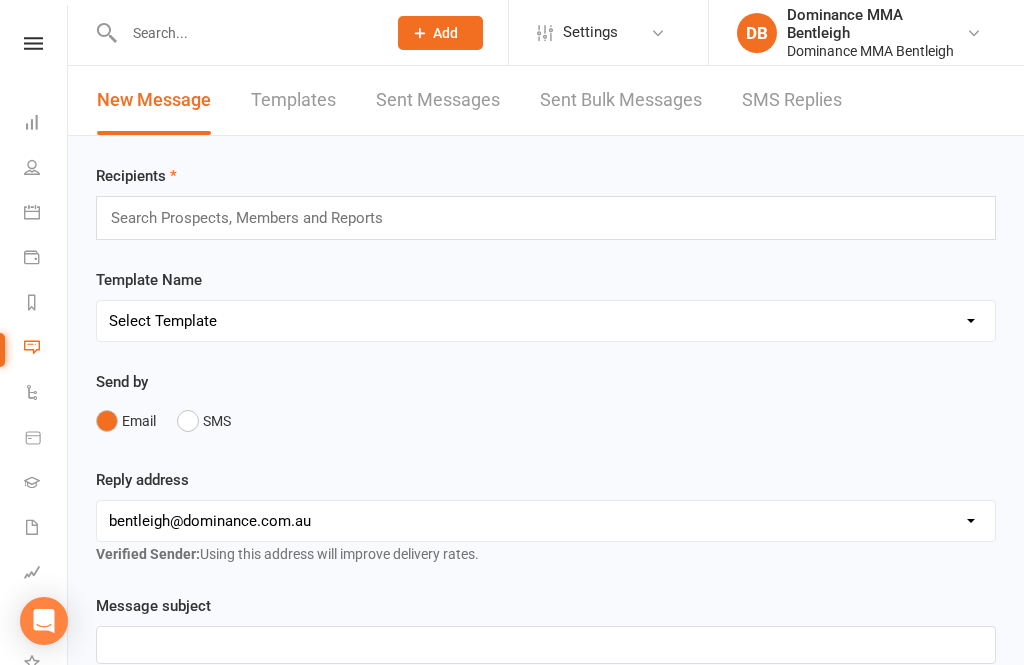 click on "Automations" at bounding box center (33, 394) 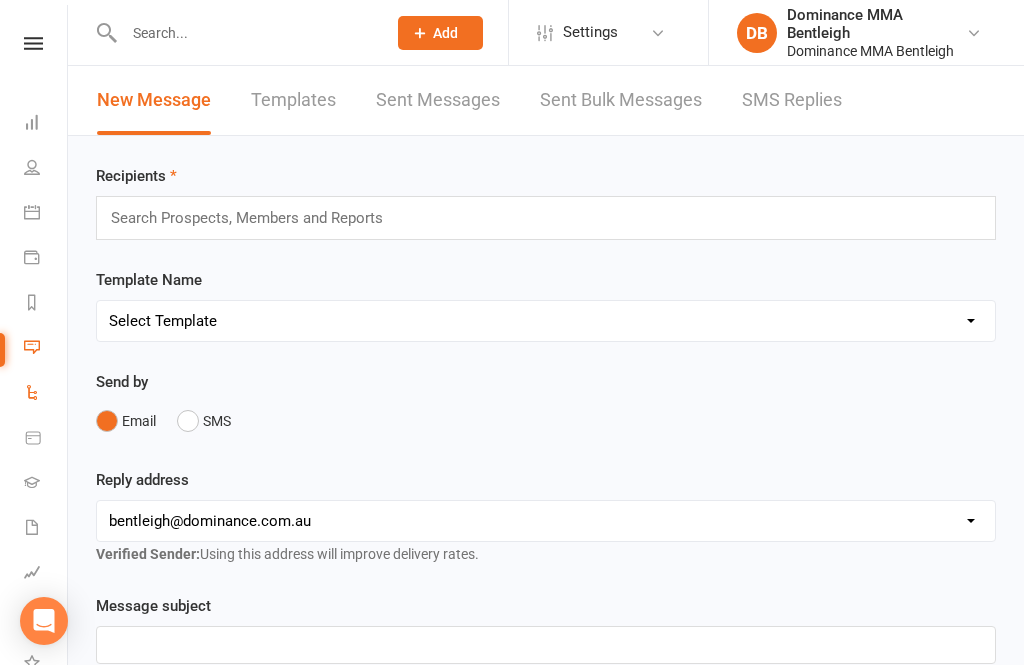 click on "Automations" at bounding box center (46, 394) 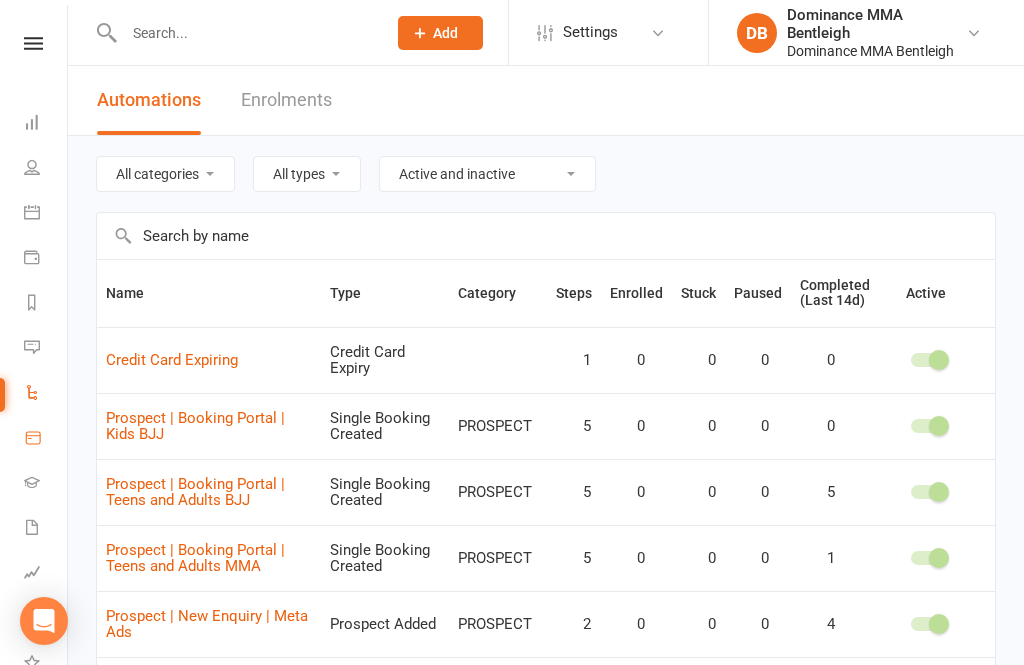 click on "Product Sales" at bounding box center (46, 439) 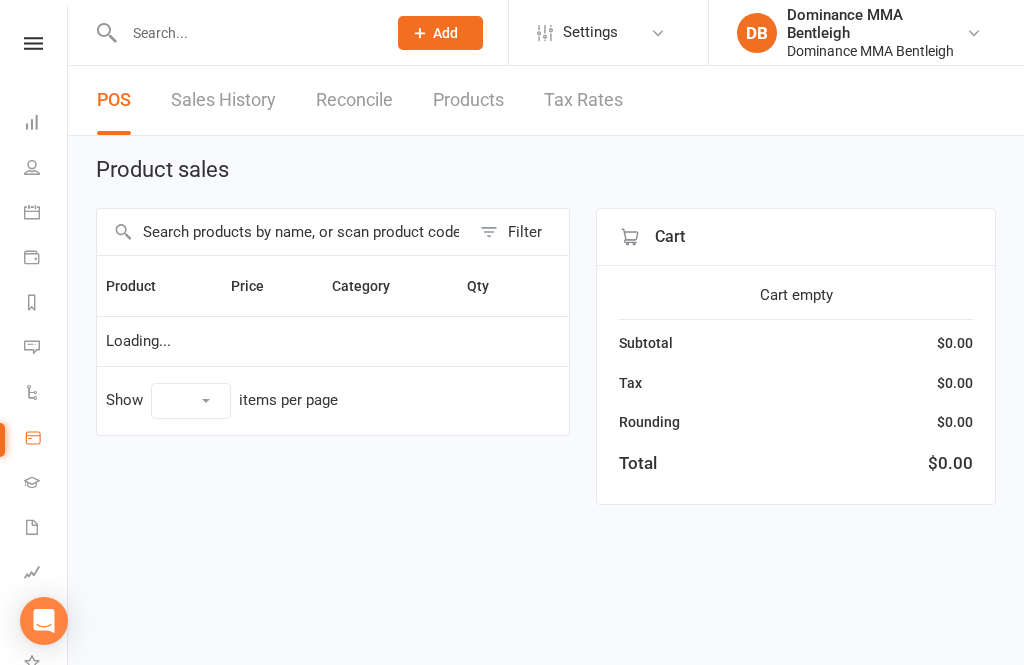 select on "10" 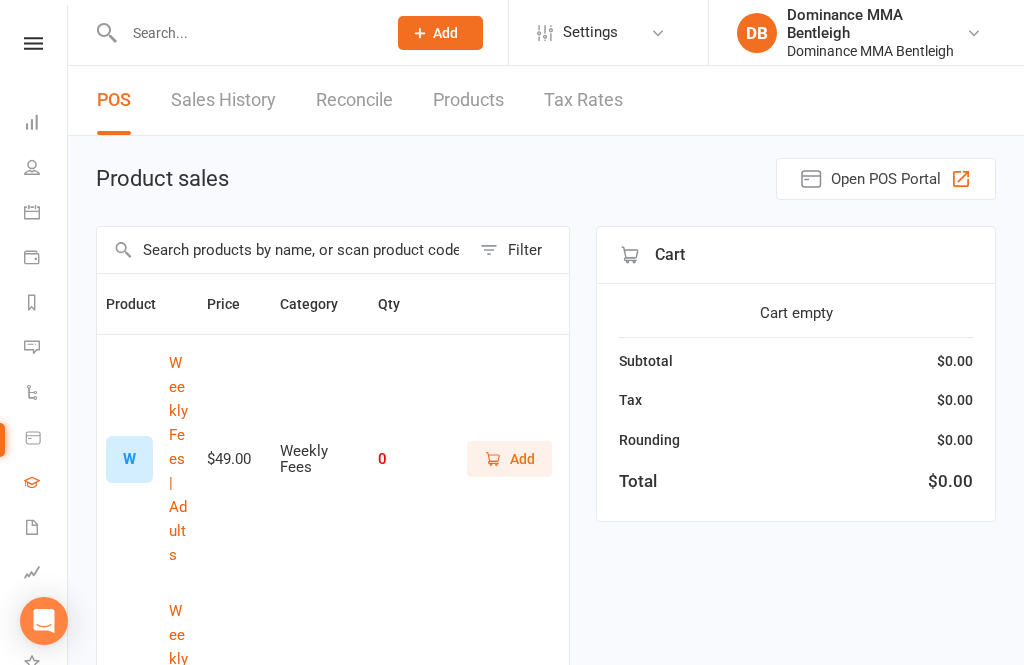 click on "Gradings" at bounding box center [46, 484] 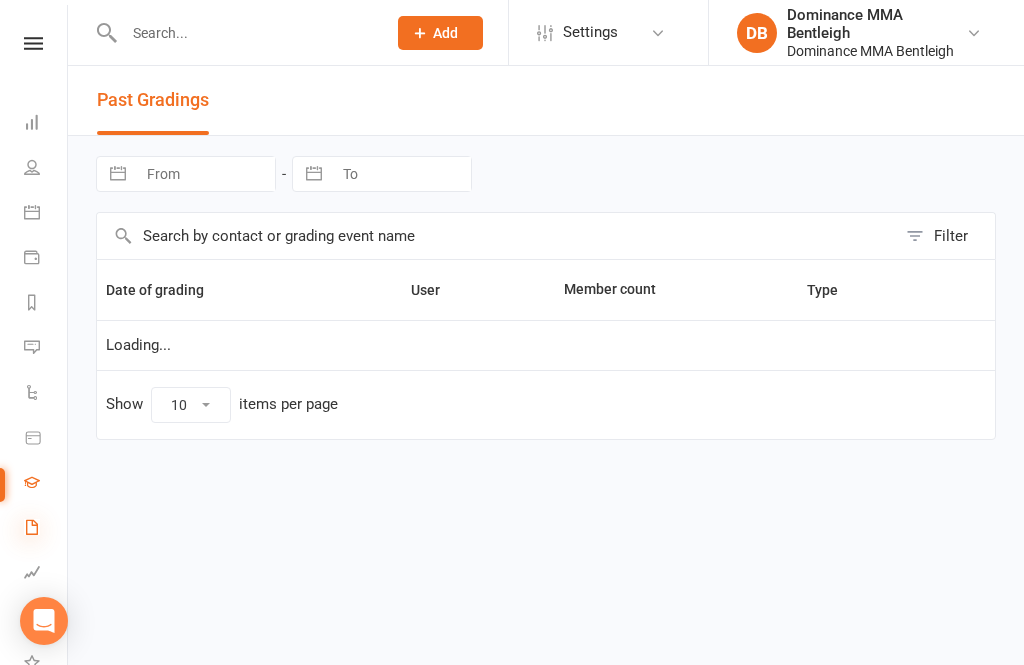 click at bounding box center (32, 527) 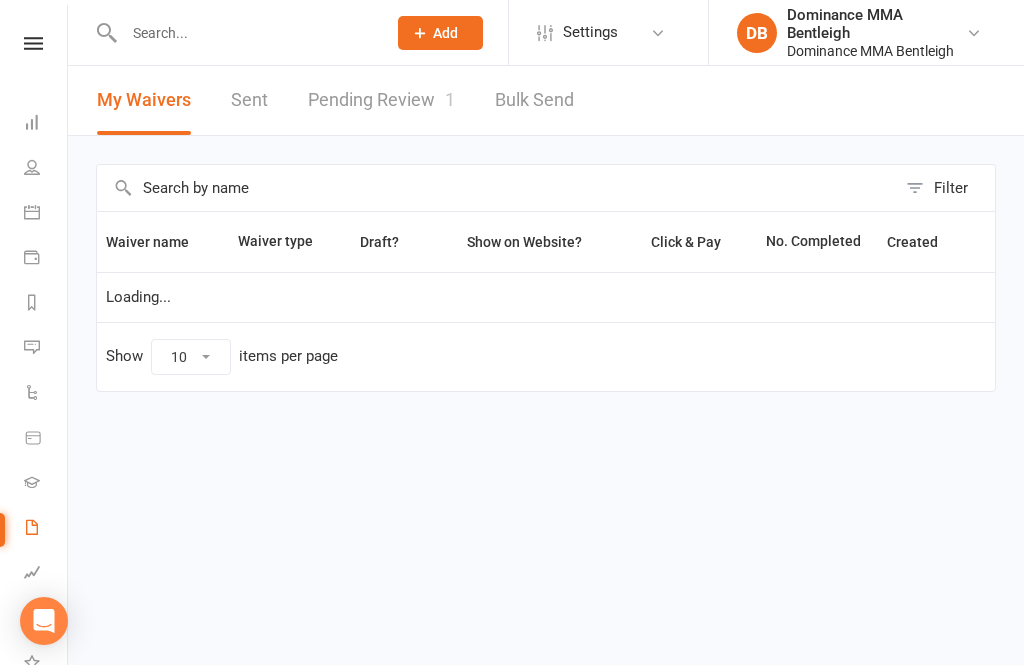 click at bounding box center [496, 188] 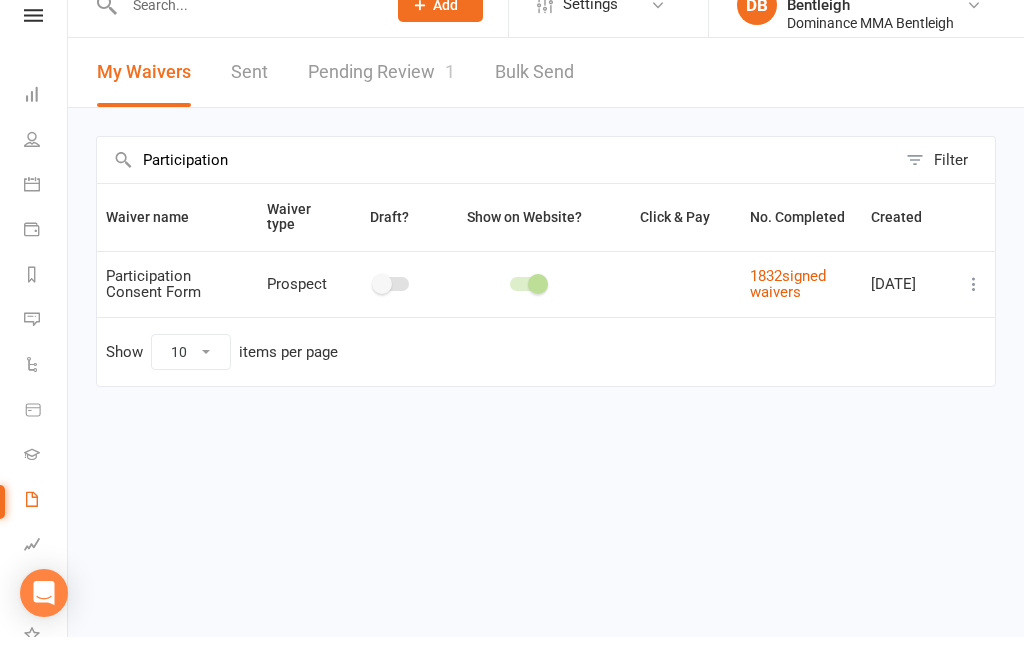 type on "Participation" 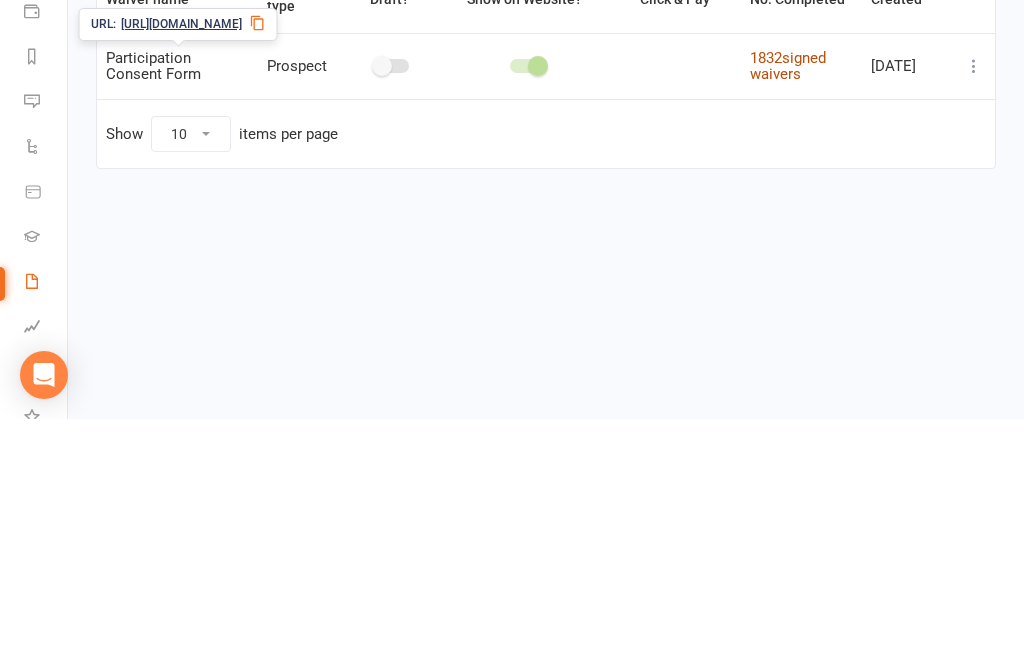 click on "1832  signed   waivers" at bounding box center [788, 312] 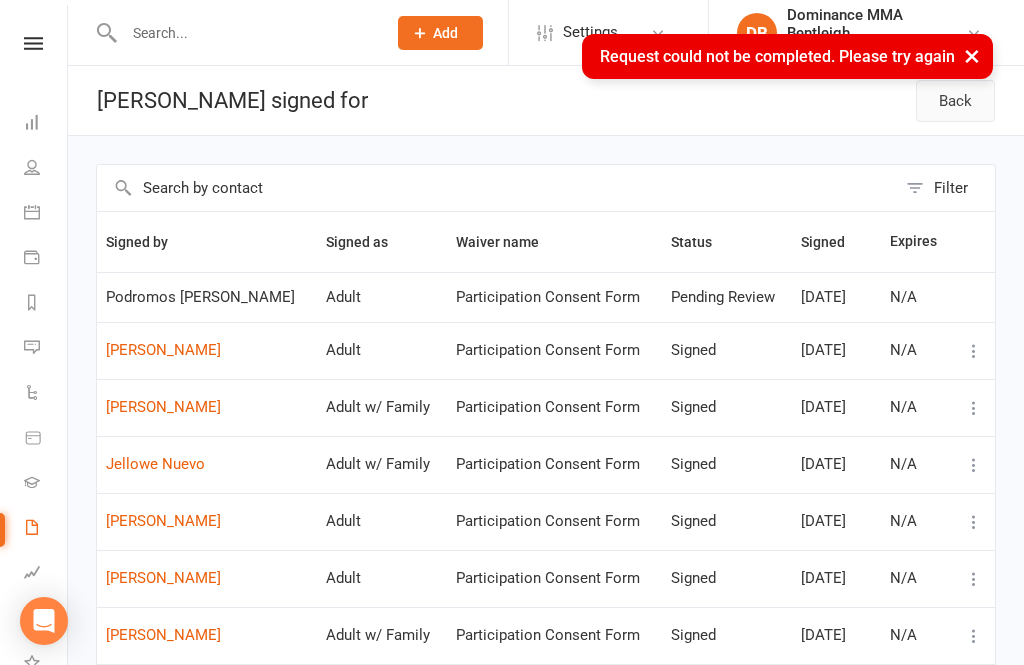 click on "Back" at bounding box center (955, 101) 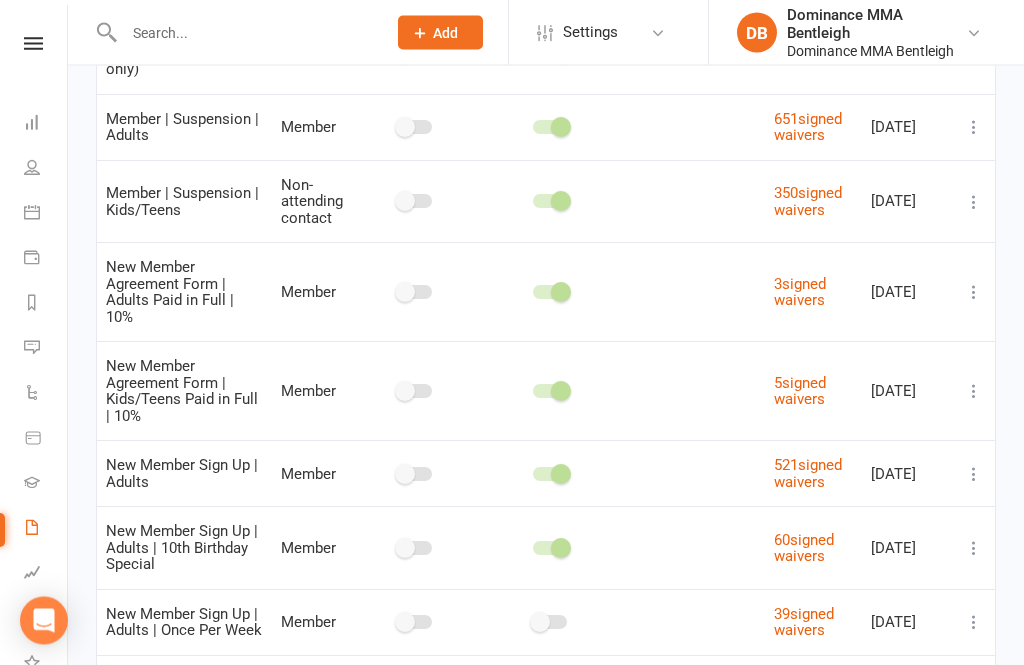 click 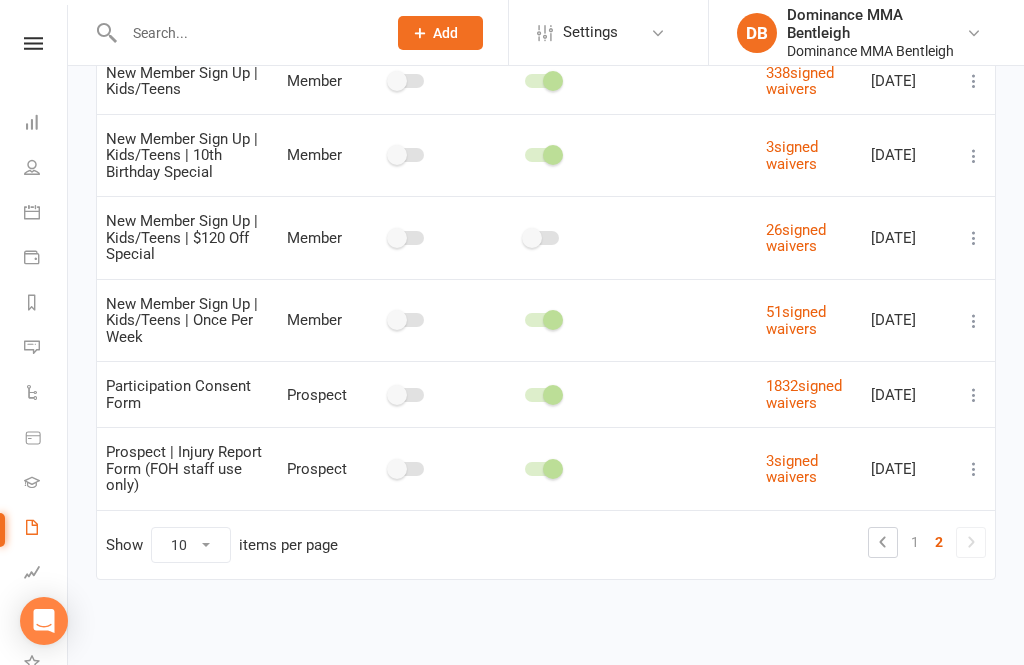 scroll, scrollTop: 175, scrollLeft: 0, axis: vertical 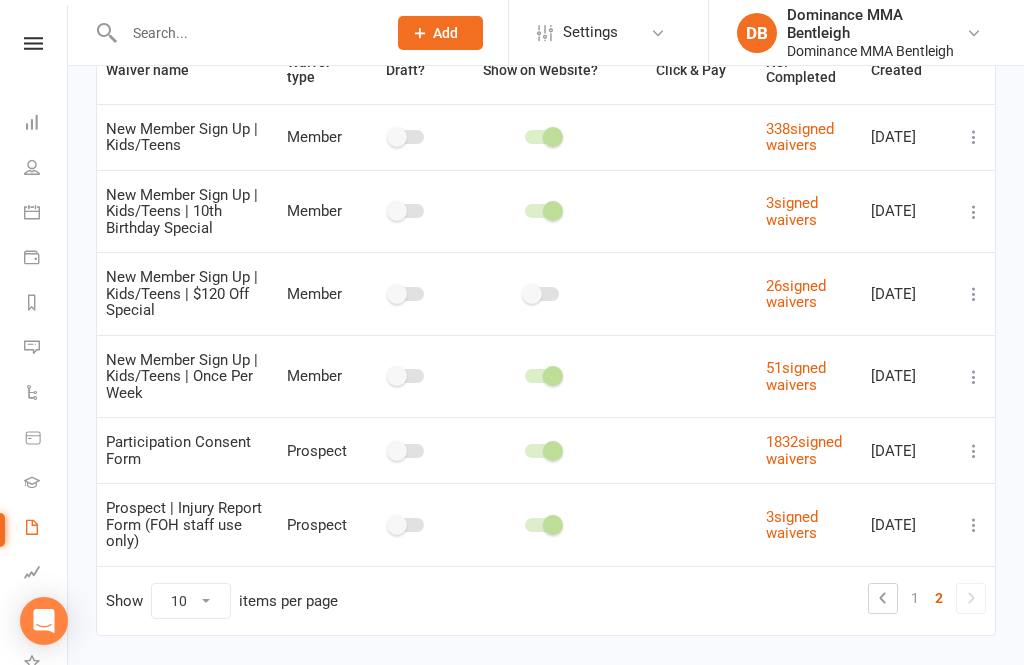 click at bounding box center (974, 451) 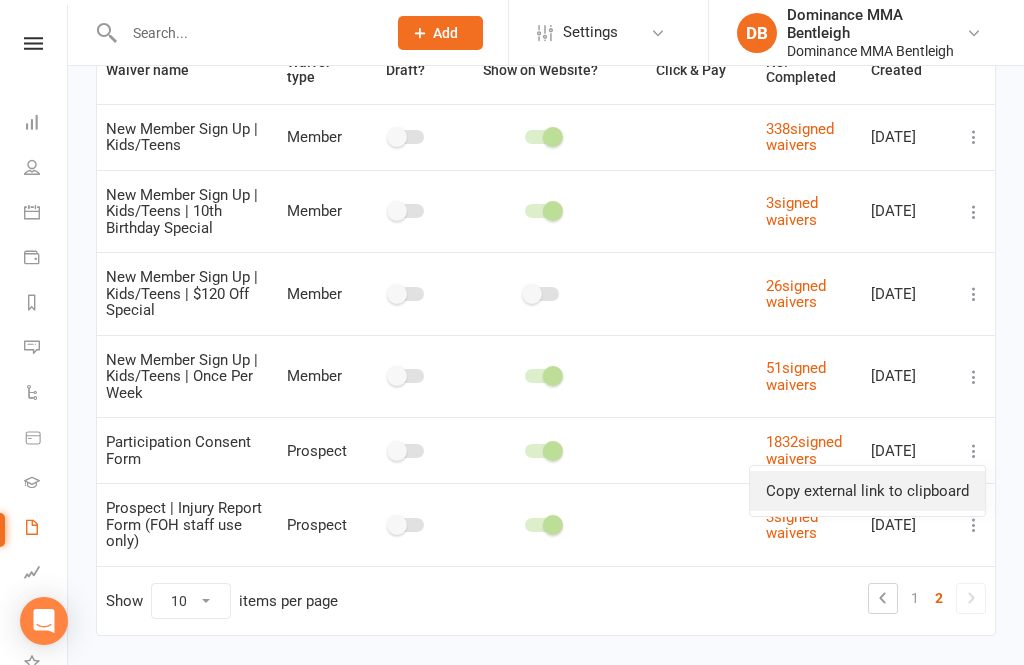 click on "Copy external link to clipboard" at bounding box center [867, 491] 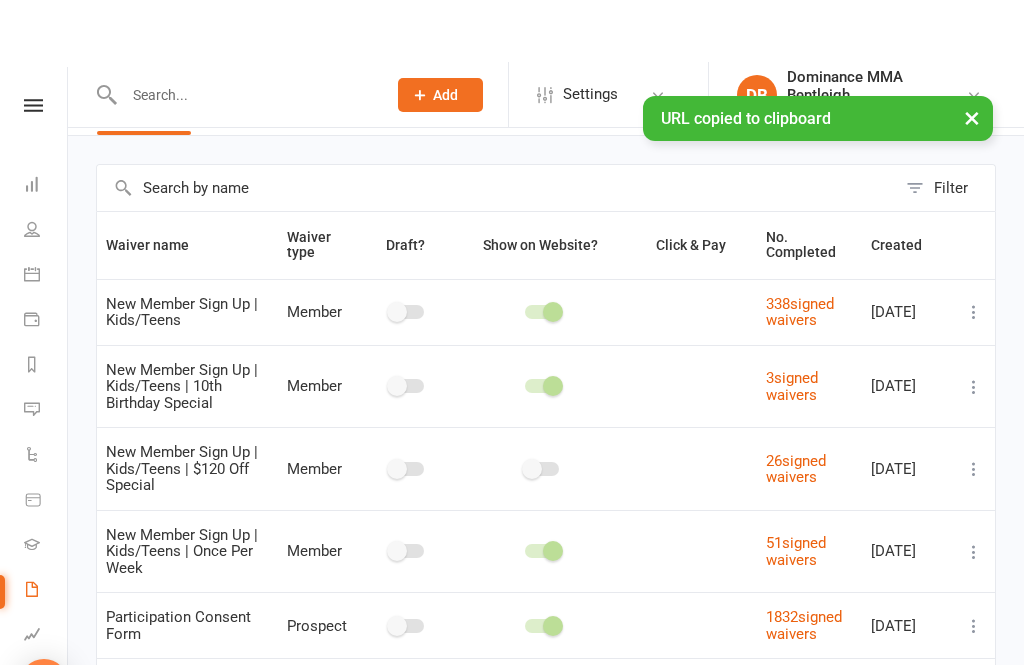 scroll, scrollTop: 0, scrollLeft: 0, axis: both 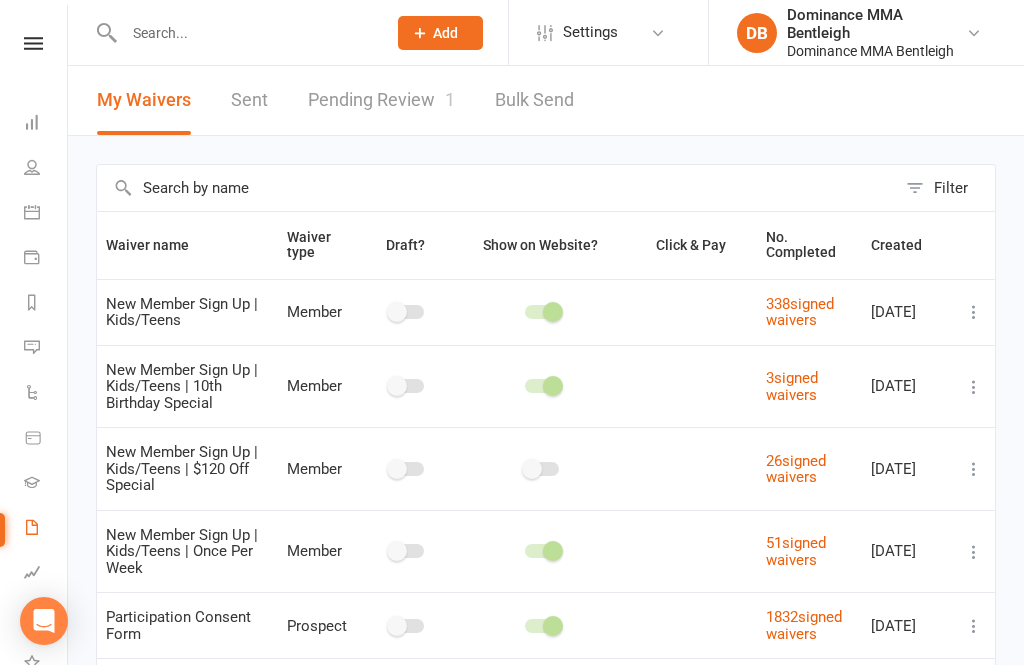 click at bounding box center [245, 33] 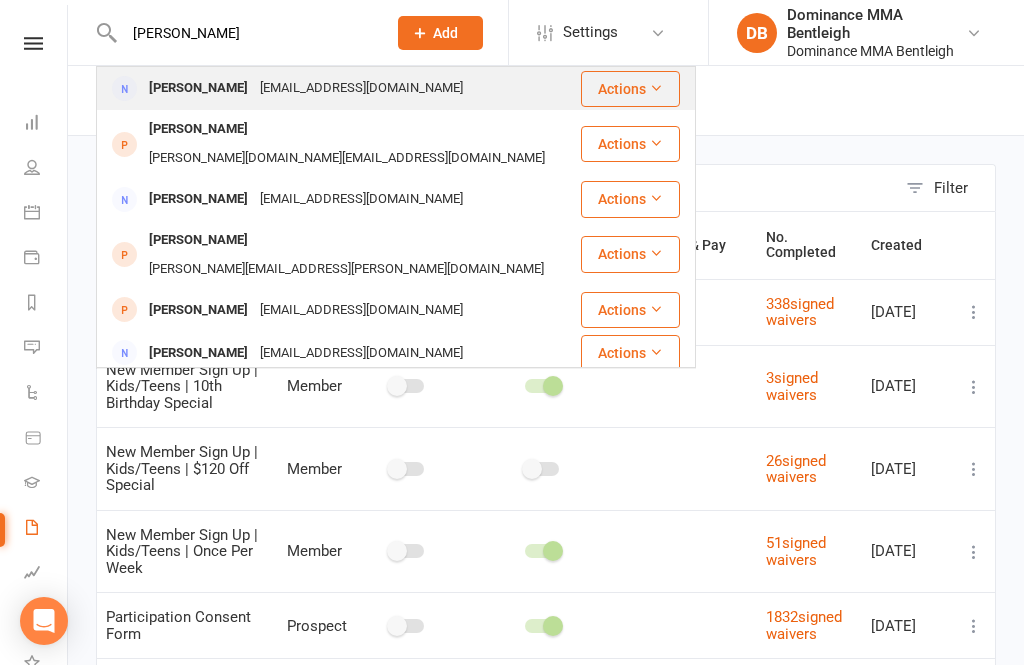 type on "[PERSON_NAME]" 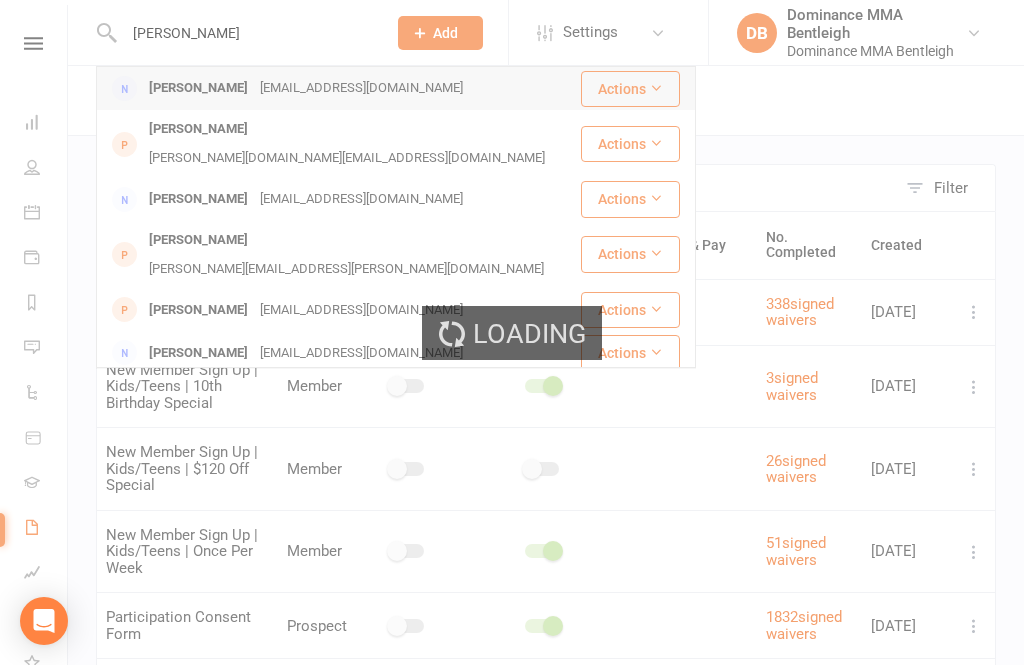 type 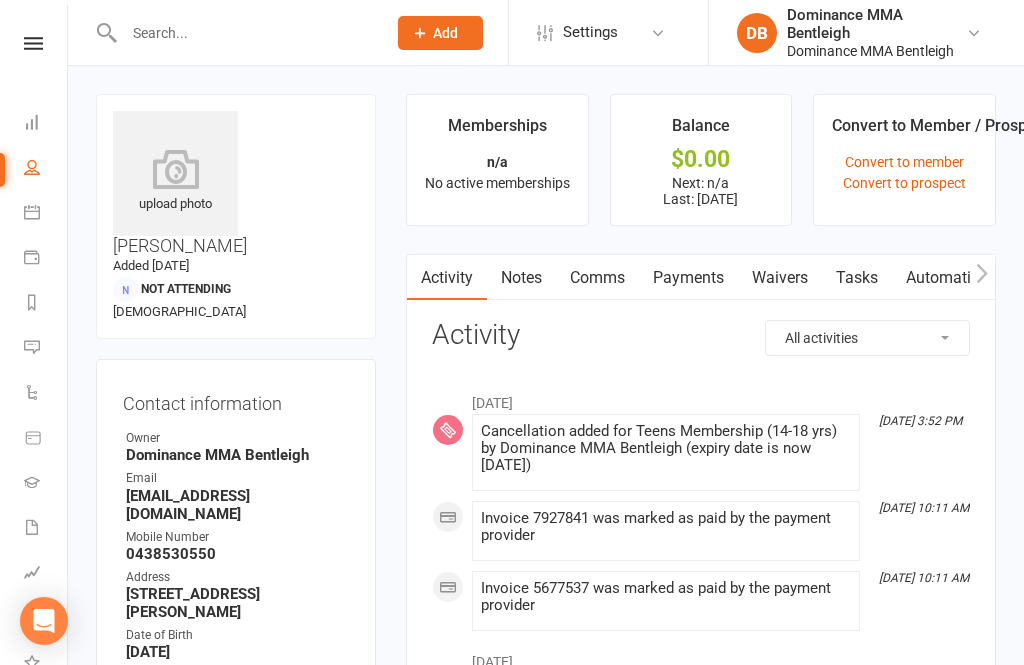 click on "Waivers" at bounding box center [780, 278] 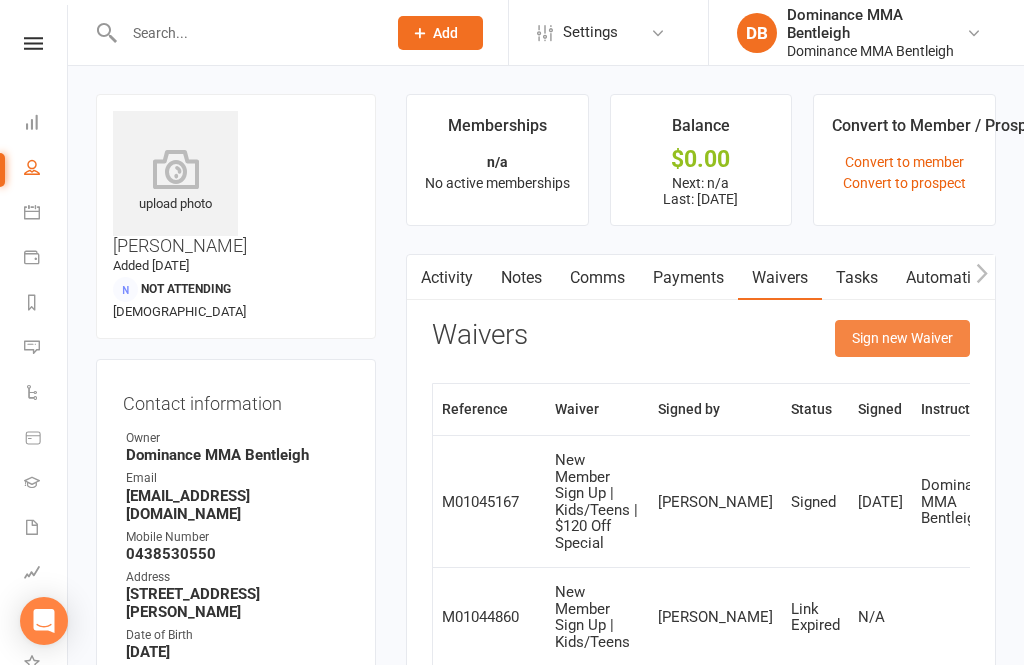 click on "Sign new Waiver" at bounding box center [902, 338] 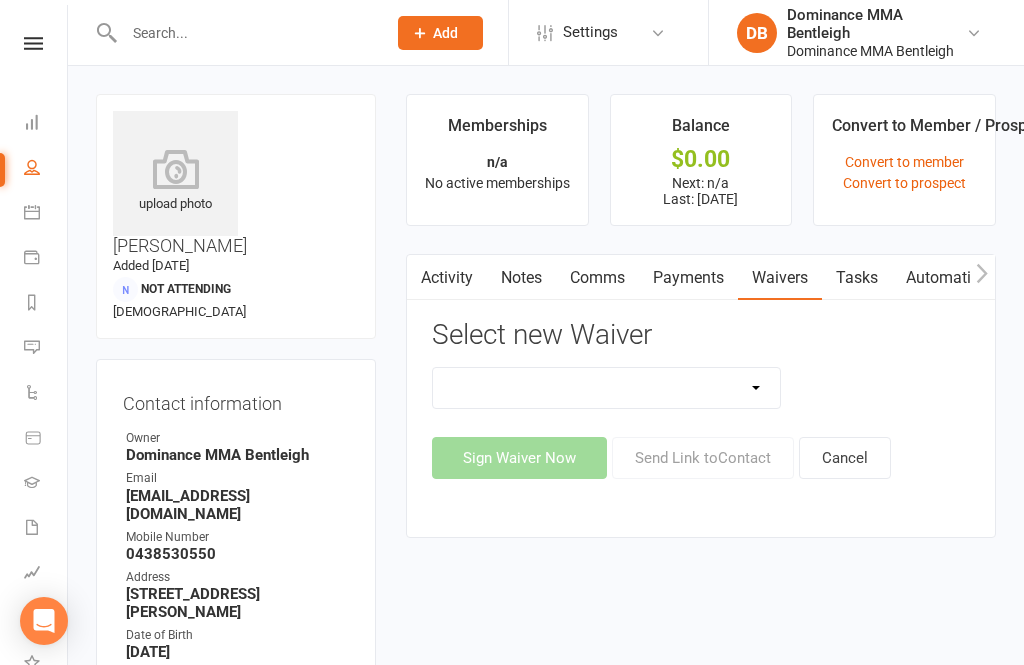 click on "Member | Cancellation | Adults Member | Cancellation | Kids/Teens Member | Injury Report Form (FOH staff use only) Member | Suspension | Adults Member | Suspension | Kids/Teens New Member Agreement Form | Adults Paid in Full | 10% New Member Agreement Form | Kids/Teens Paid in Full | 10% New Member Sign Up | Adults New Member Sign Up | Adults | 10th Birthday Special New Member Sign Up | Adults | Once Per Week New Member Sign Up | Kids/Teens New Member Sign Up | Kids/Teens | 10th Birthday Special New Member Sign Up | Kids/Teens | $120 Off Special New Member Sign Up | Kids/Teens | Once Per Week" at bounding box center (606, 388) 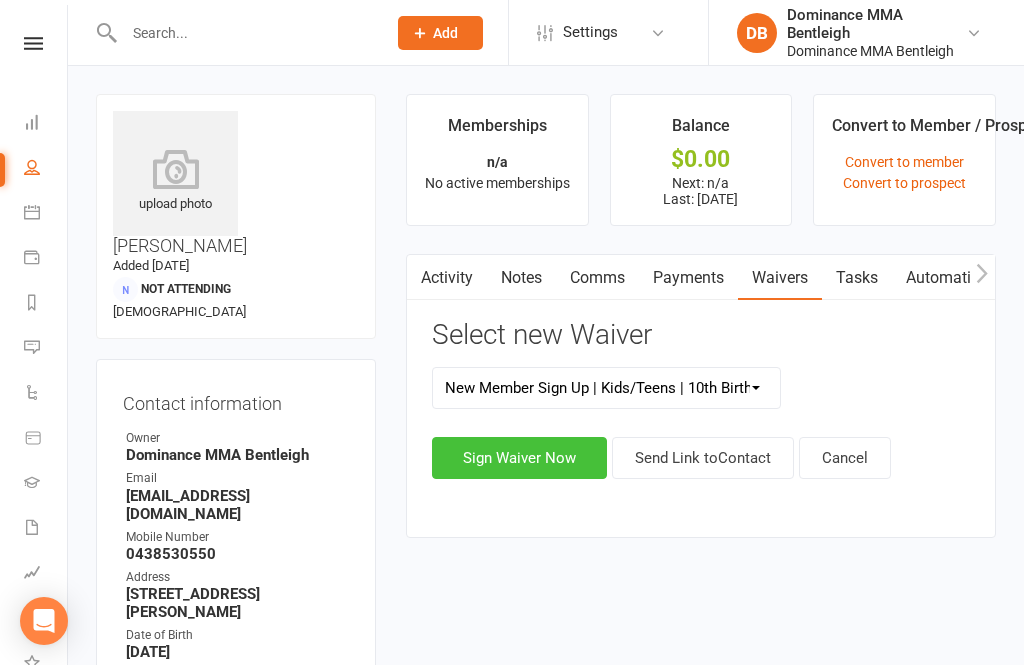 click on "Sign Waiver Now" at bounding box center [519, 458] 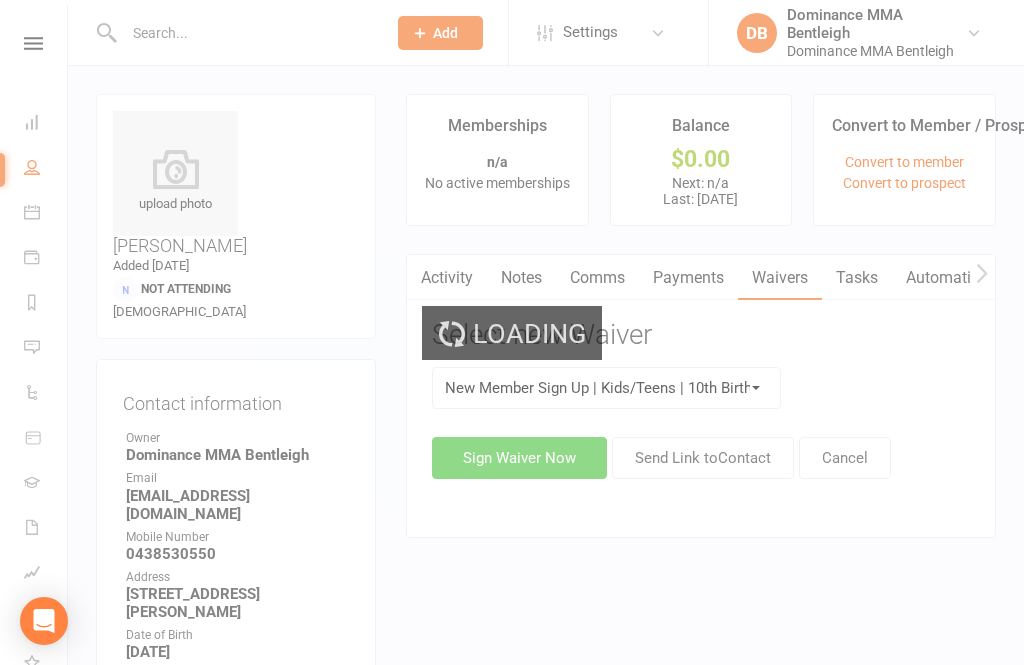 select on "07" 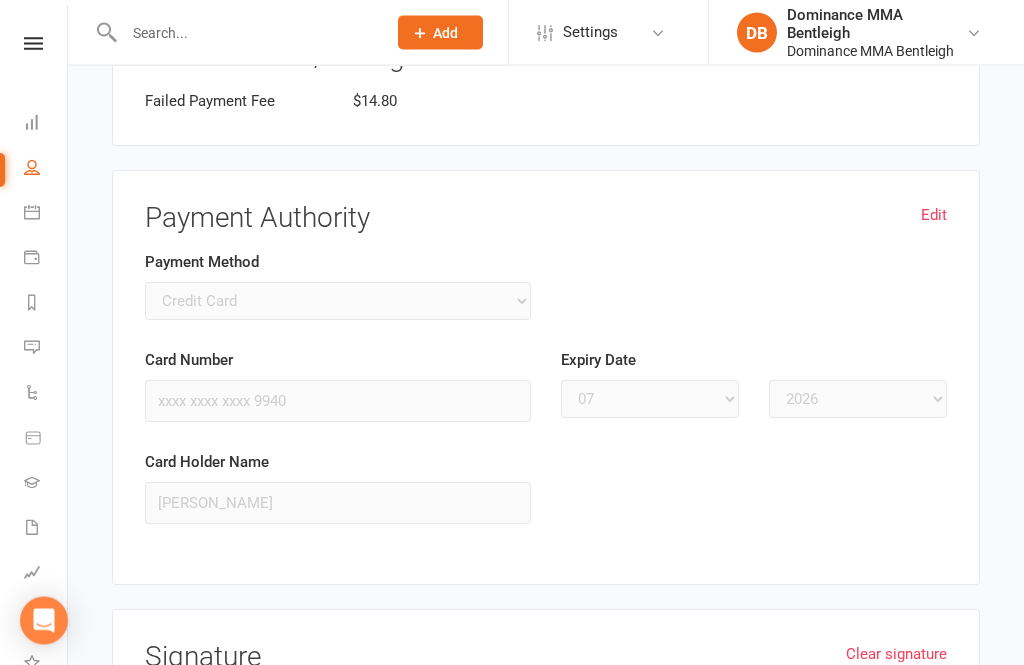scroll, scrollTop: 3248, scrollLeft: 0, axis: vertical 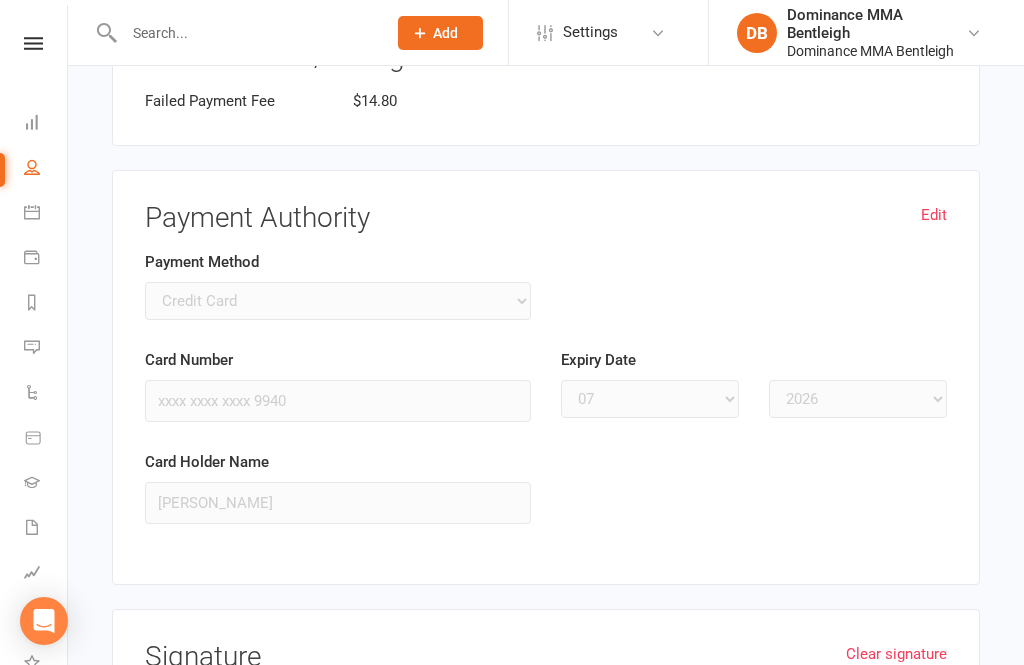 click on "Payment Method Credit Card Bank Account" at bounding box center (338, 299) 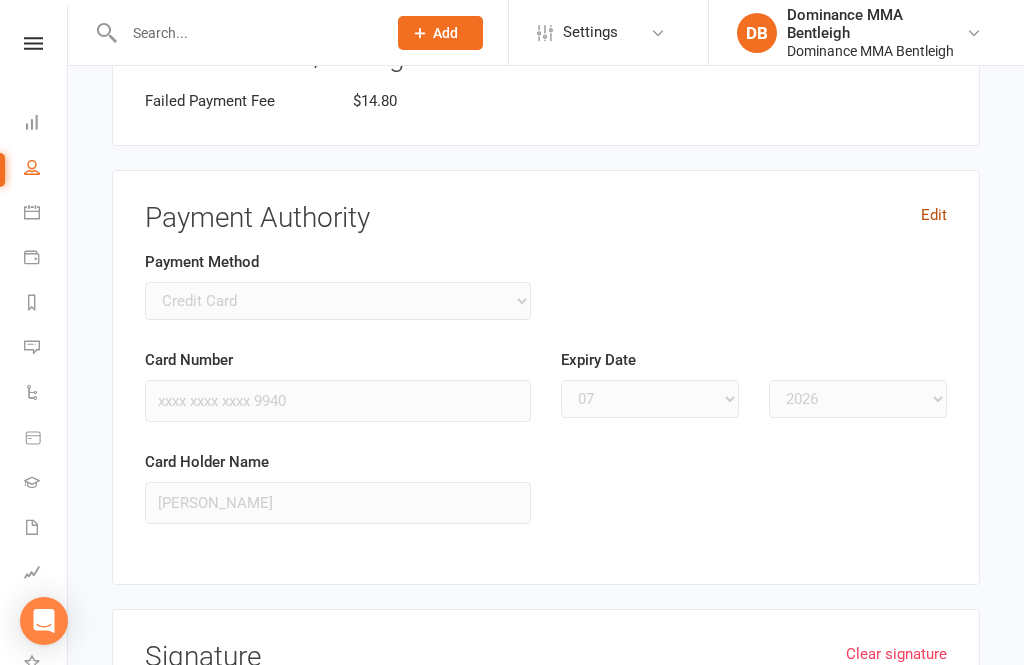 click on "Edit" at bounding box center [934, 215] 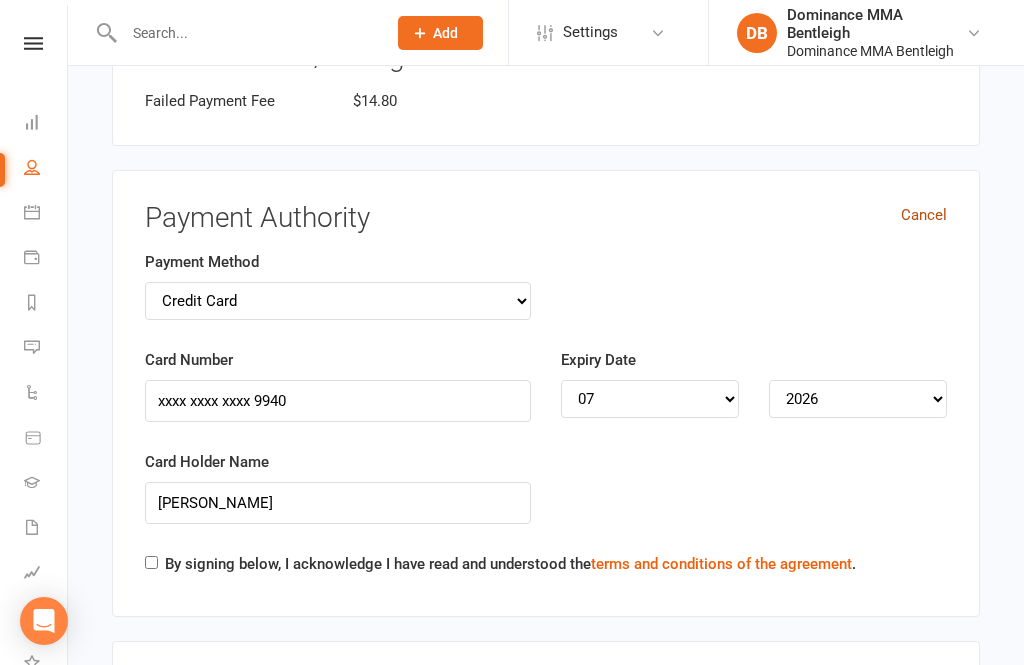 type 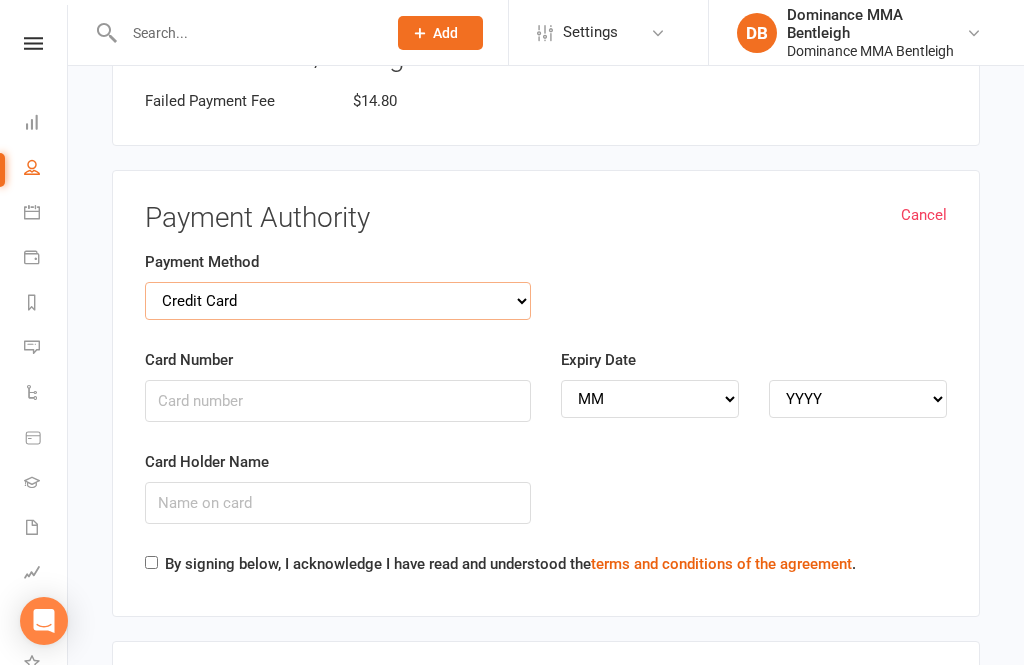 click on "Credit Card Bank Account" at bounding box center (338, 301) 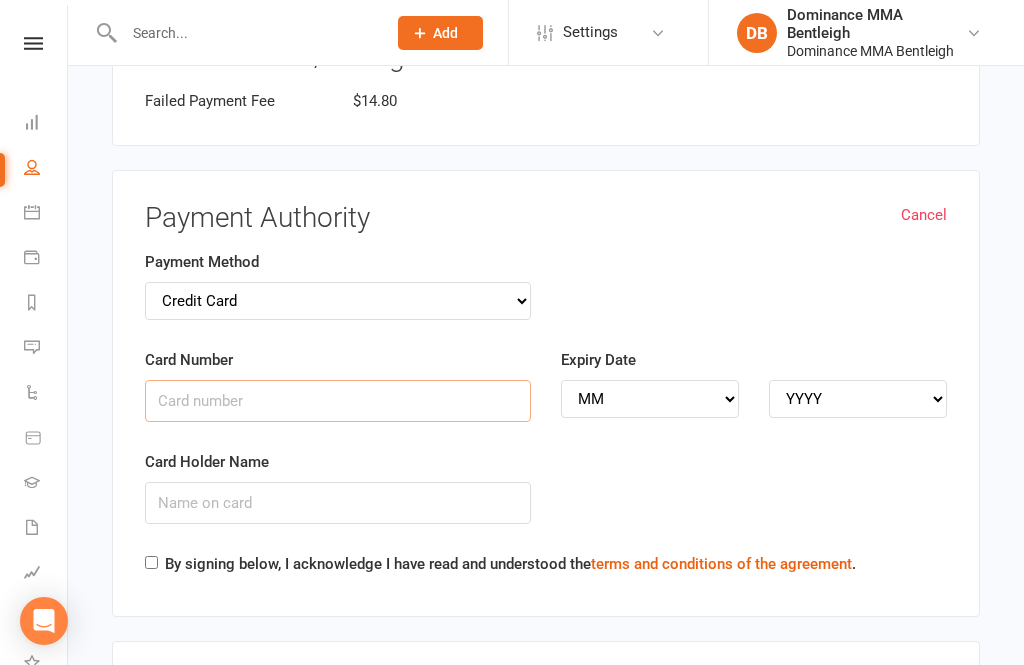 click on "Card Number" at bounding box center (338, 401) 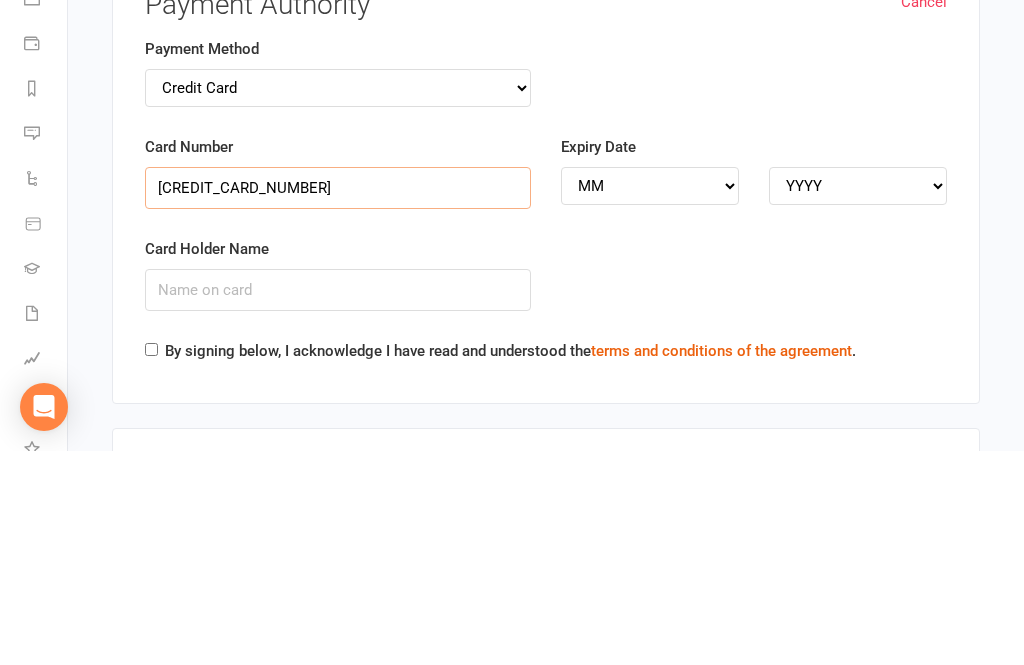 type on "[CREDIT_CARD_NUMBER]" 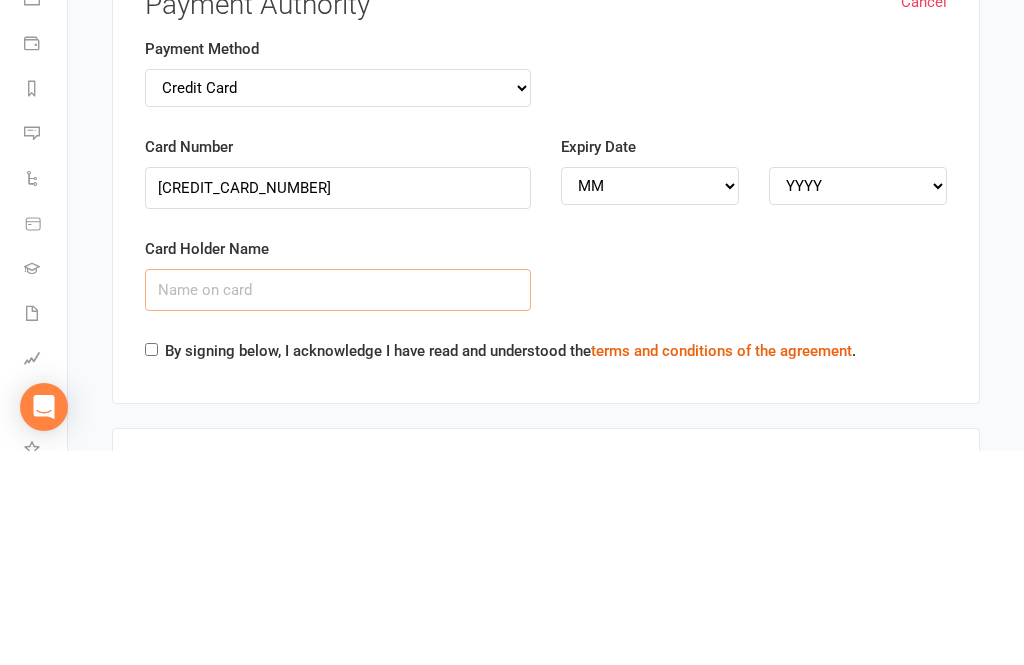 click on "Card Holder Name" at bounding box center [338, 504] 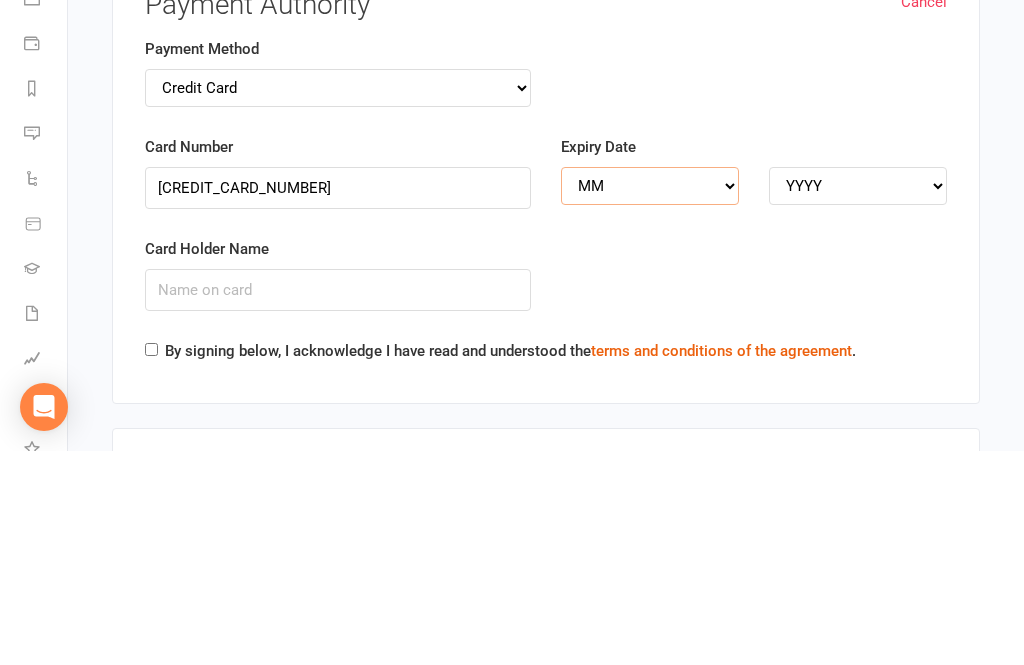 click on "MM 01 02 03 04 05 06 07 08 09 10 11 12" at bounding box center [650, 400] 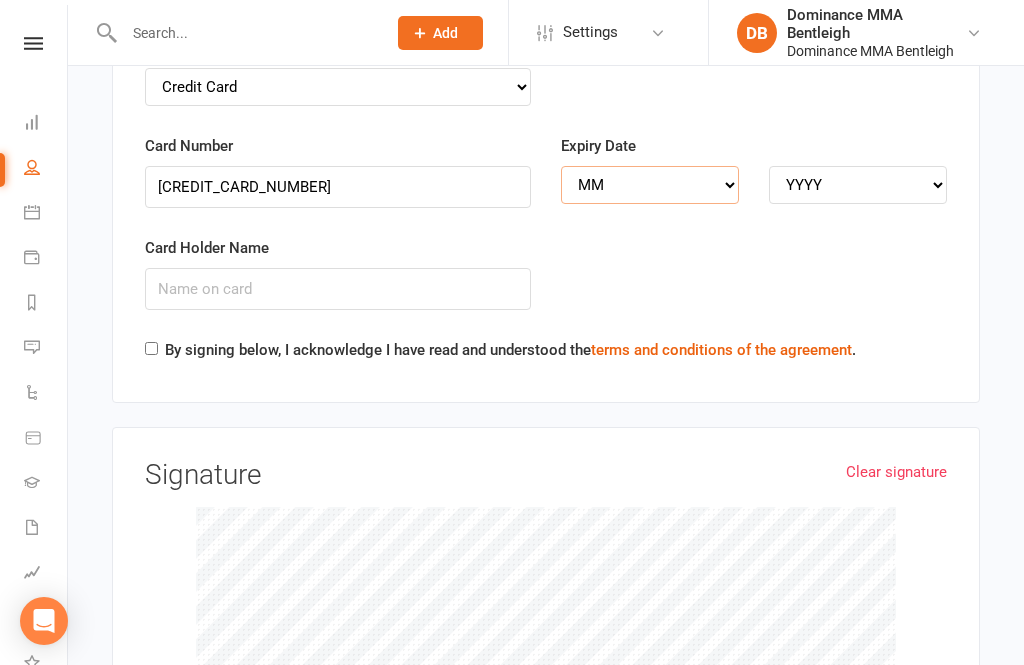 click on "MM 01 02 03 04 05 06 07 08 09 10 11 12" at bounding box center (650, 185) 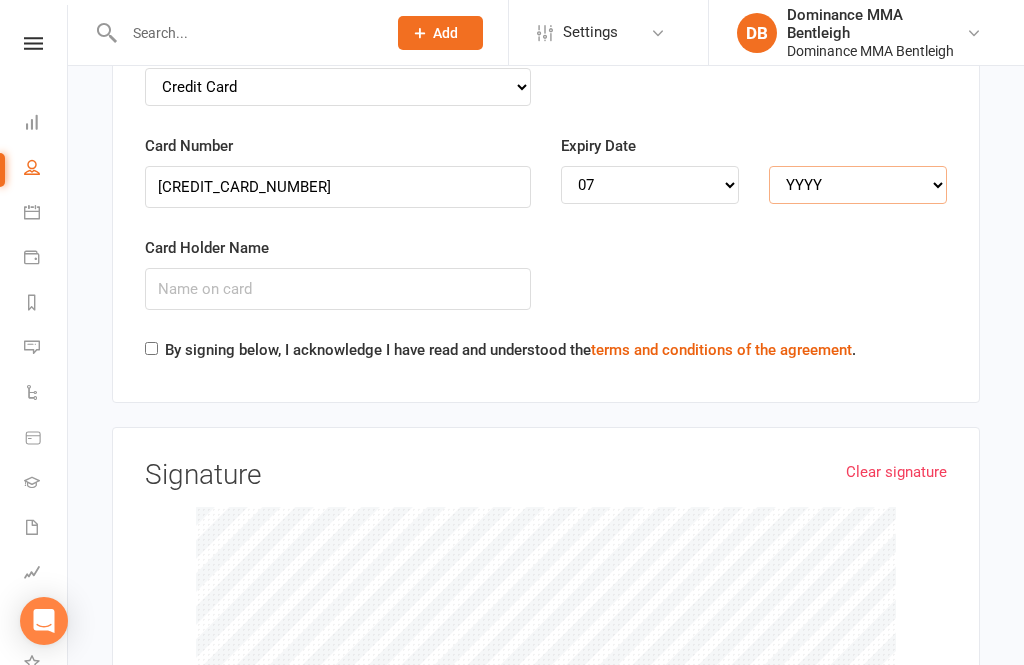 click on "YYYY 2025 2026 2027 2028 2029 2030 2031 2032 2033 2034" at bounding box center [858, 185] 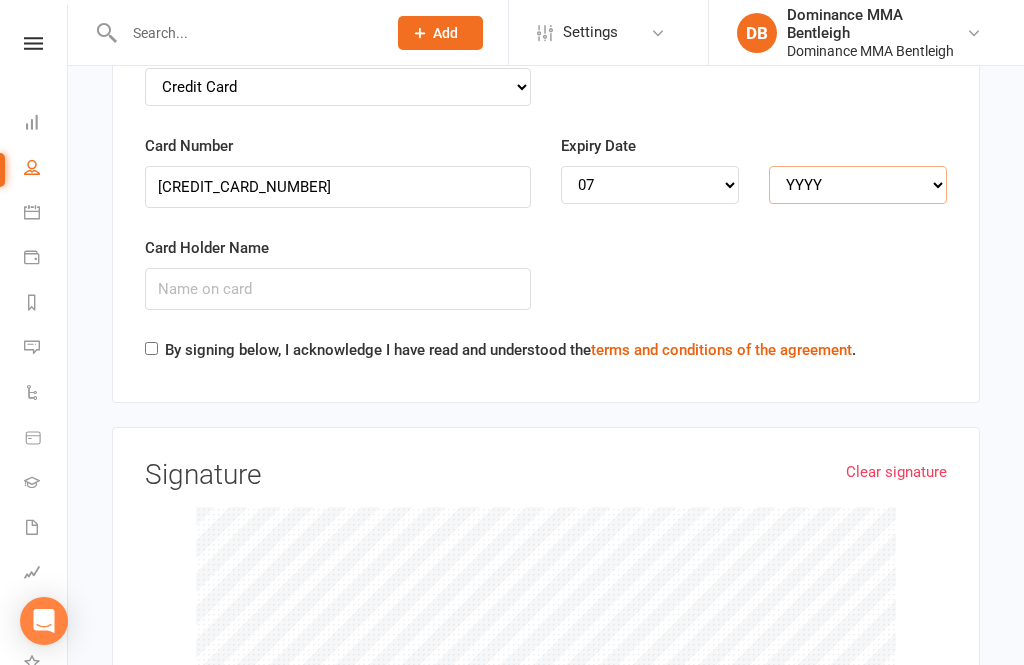 select on "2026" 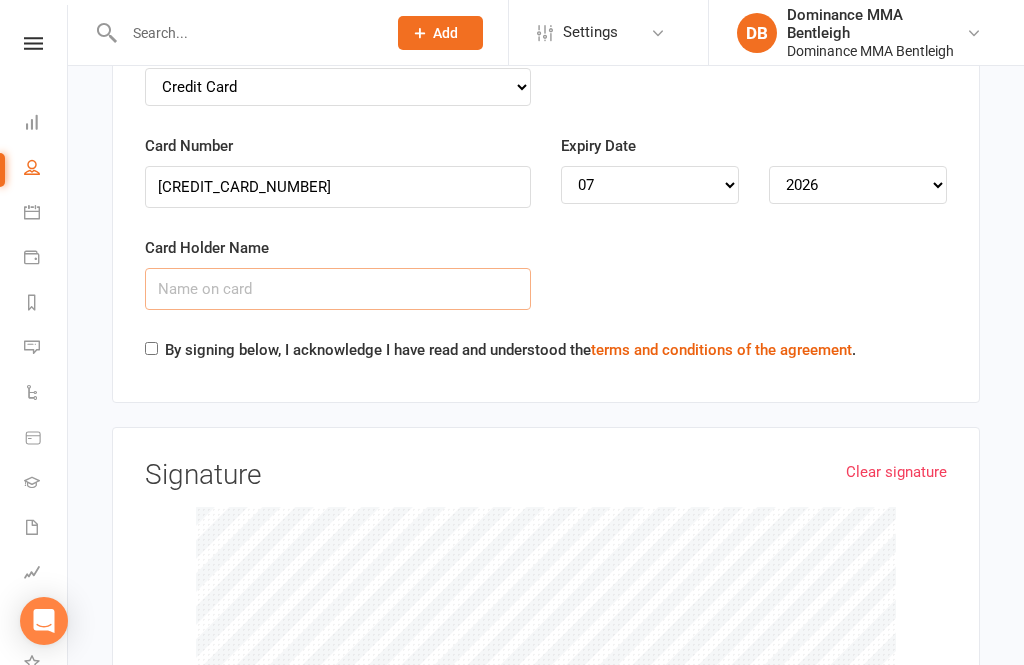 click on "Card Holder Name" at bounding box center [338, 289] 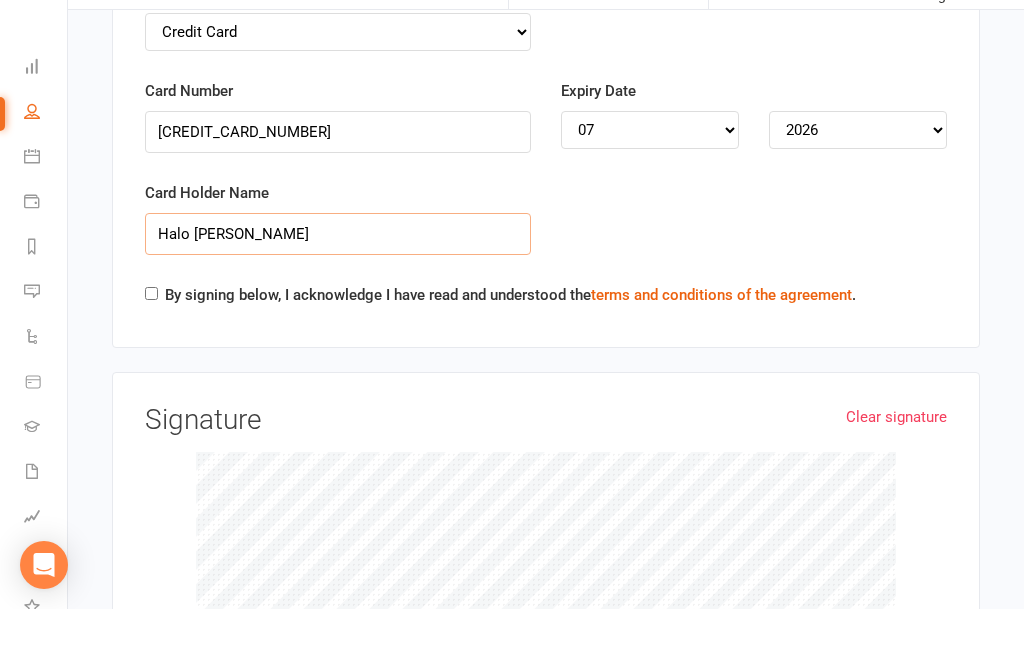 type on "Halo [PERSON_NAME]" 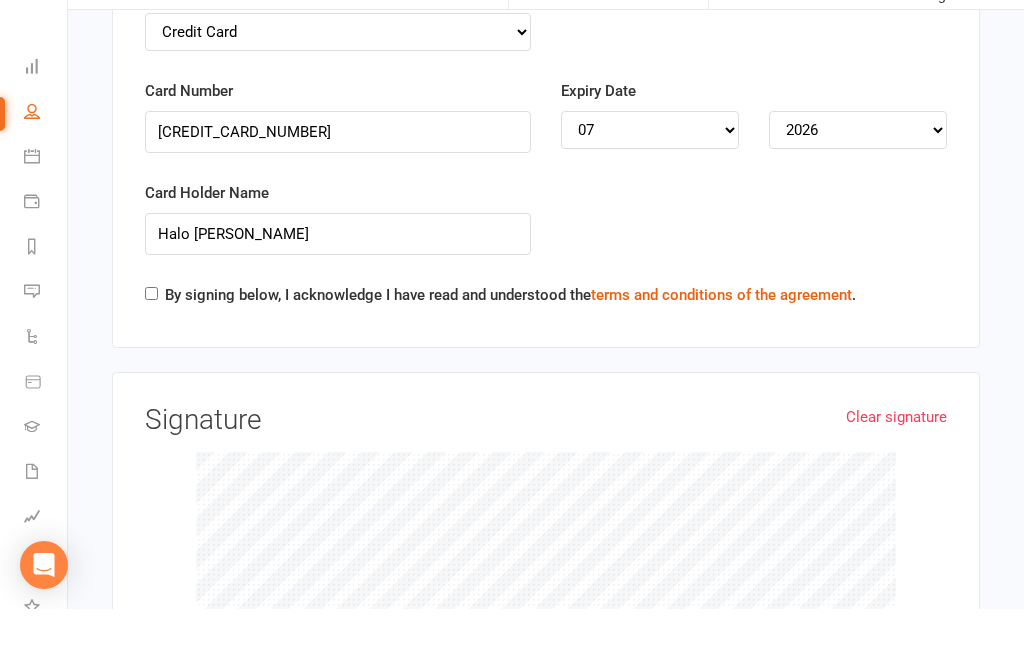 click on "By signing below, I acknowledge I have read and understood the  terms and conditions of the agreement ." at bounding box center [151, 349] 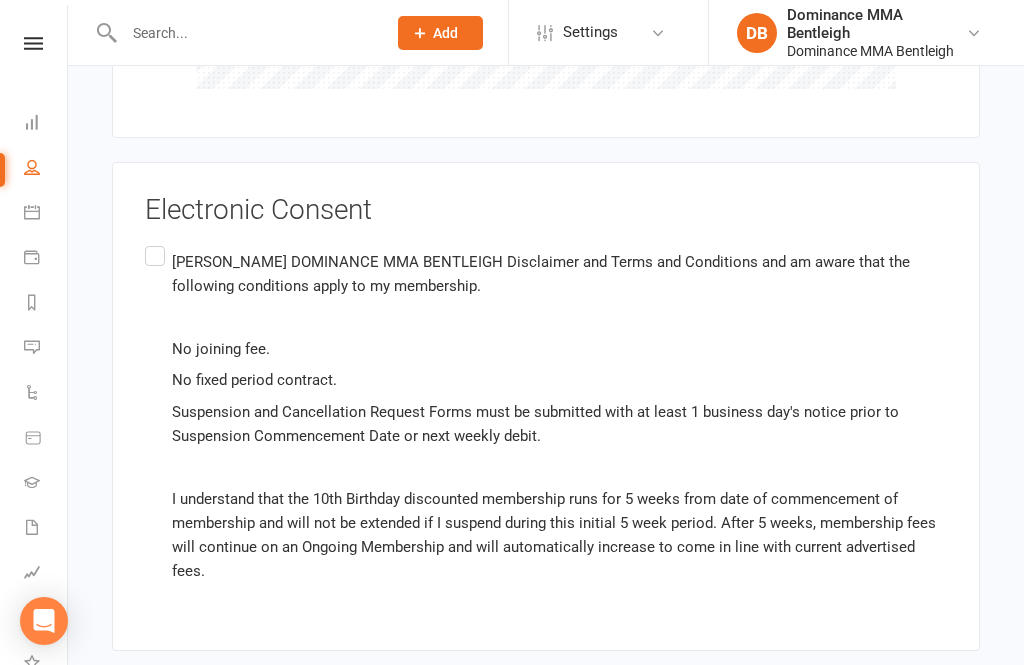 scroll, scrollTop: 4193, scrollLeft: 0, axis: vertical 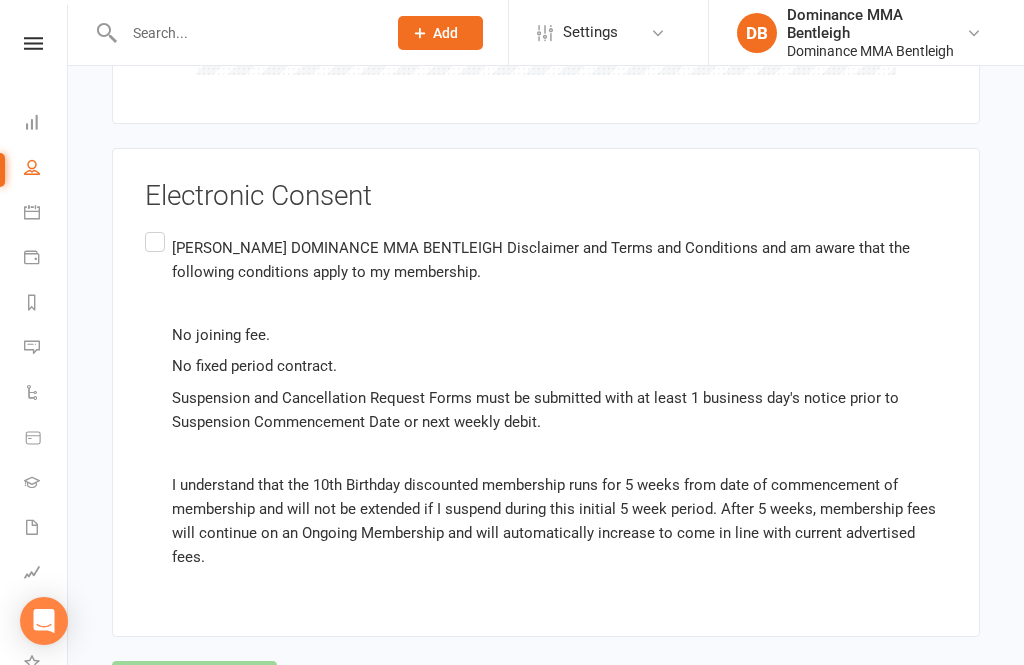 click on "Agree & Submit" at bounding box center (546, 682) 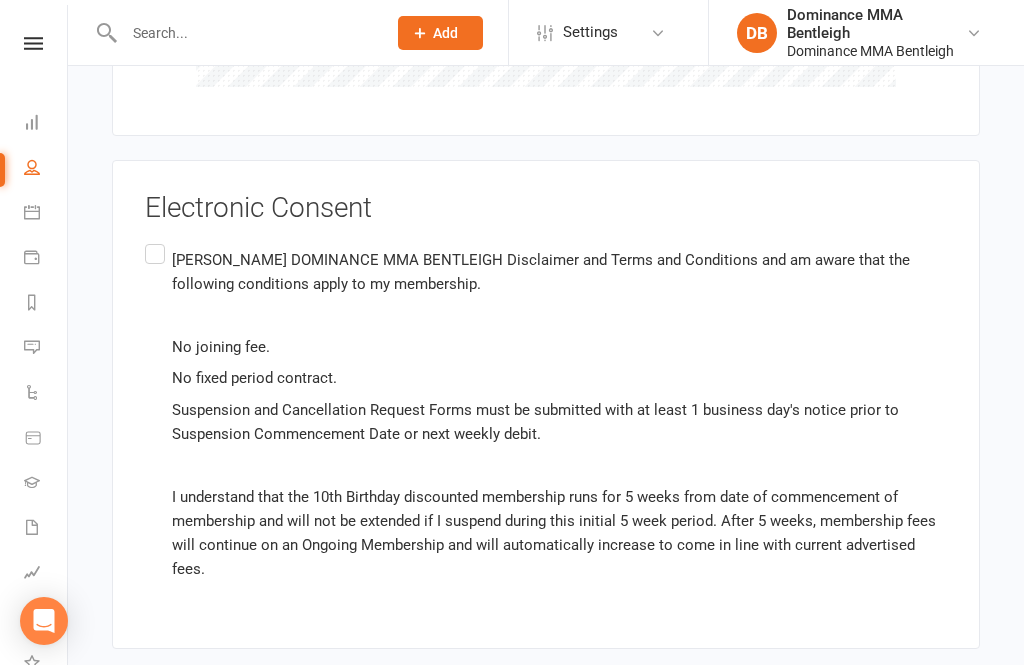 scroll, scrollTop: 4181, scrollLeft: 0, axis: vertical 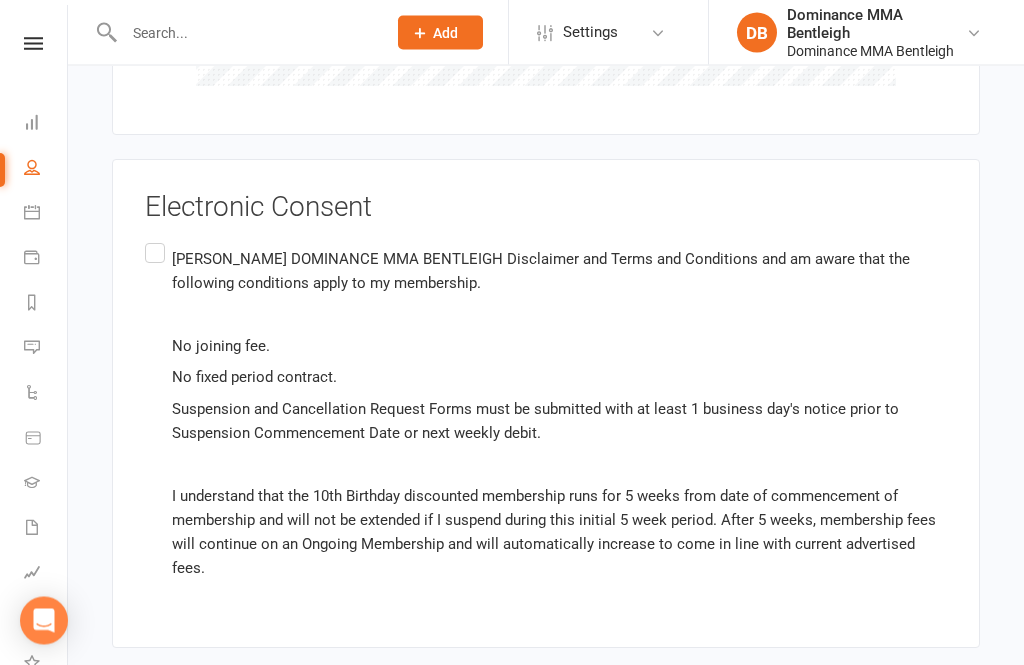 click on "Agree & Submit" at bounding box center [546, 694] 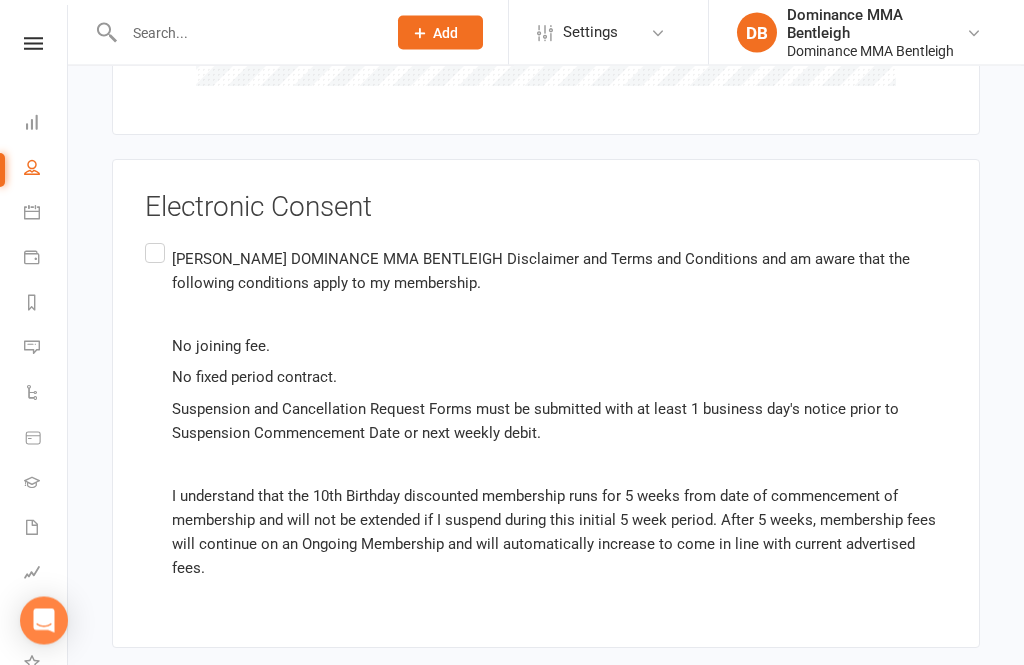scroll, scrollTop: 4182, scrollLeft: 0, axis: vertical 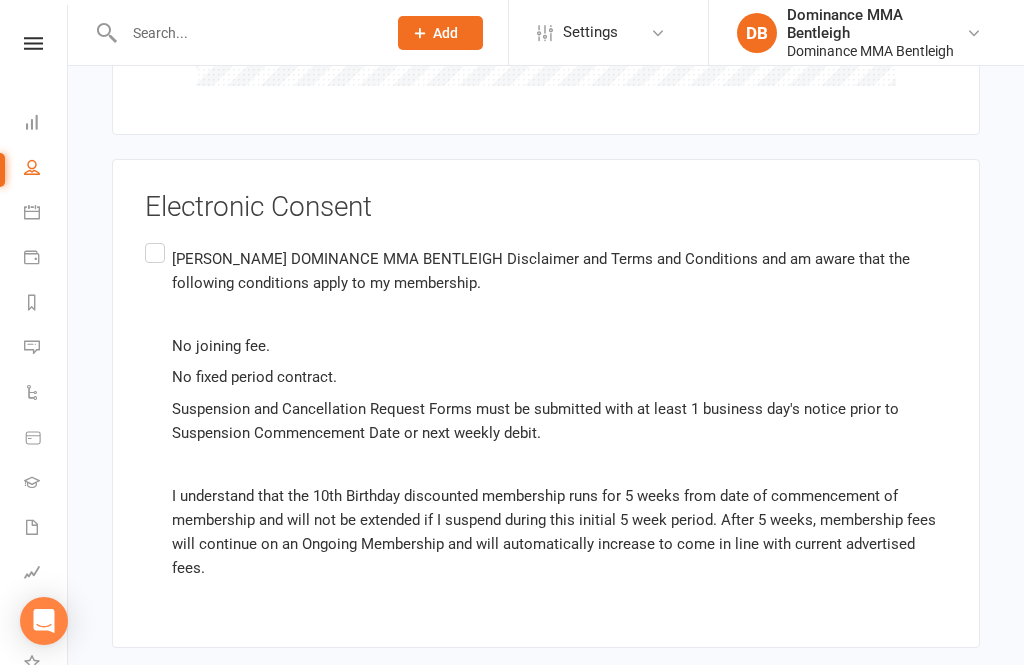 click on "Agree & Submit" at bounding box center [546, 693] 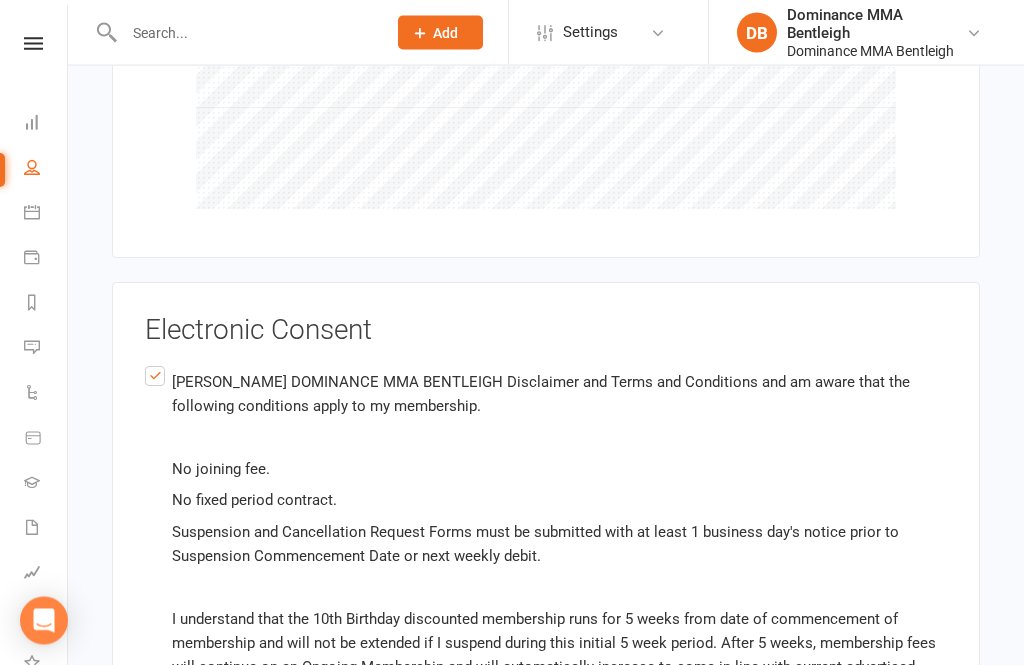 scroll, scrollTop: 4193, scrollLeft: 0, axis: vertical 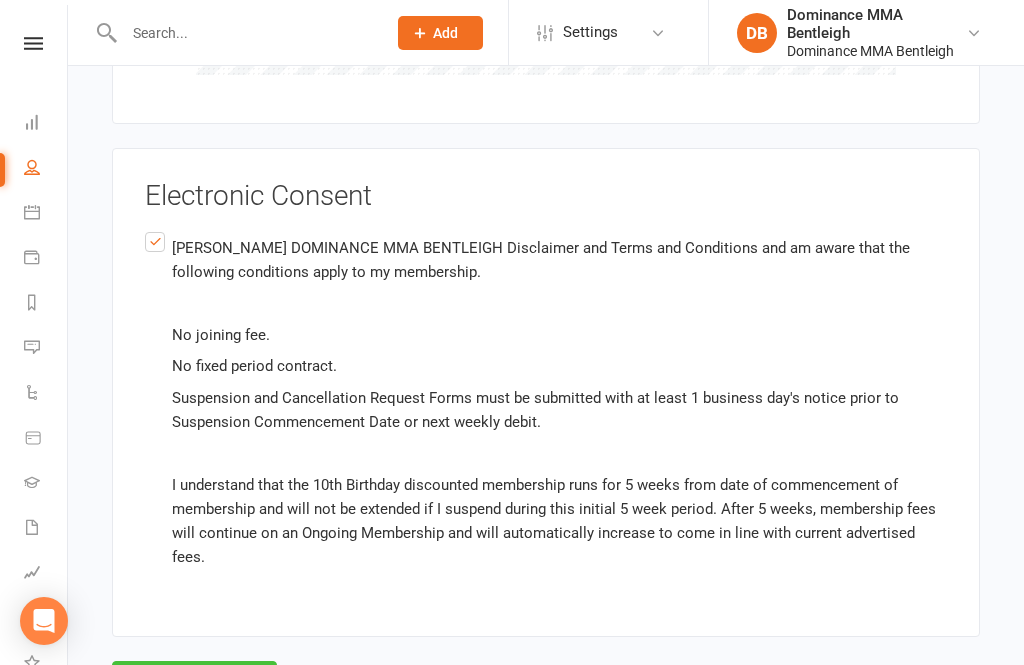 click on "Agree & Submit" at bounding box center [194, 682] 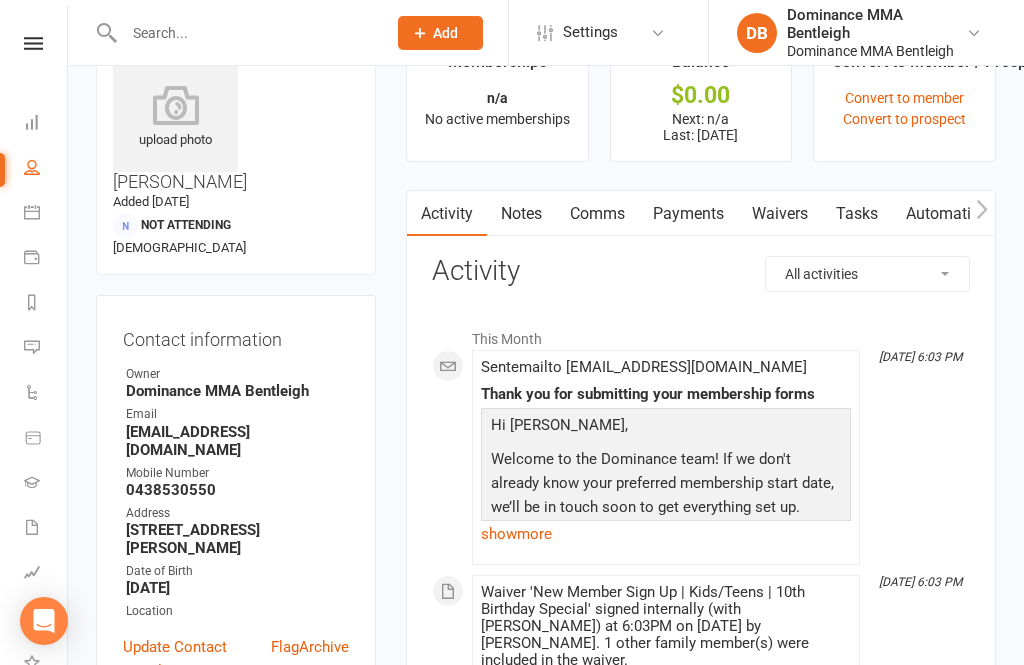 scroll, scrollTop: 0, scrollLeft: 25, axis: horizontal 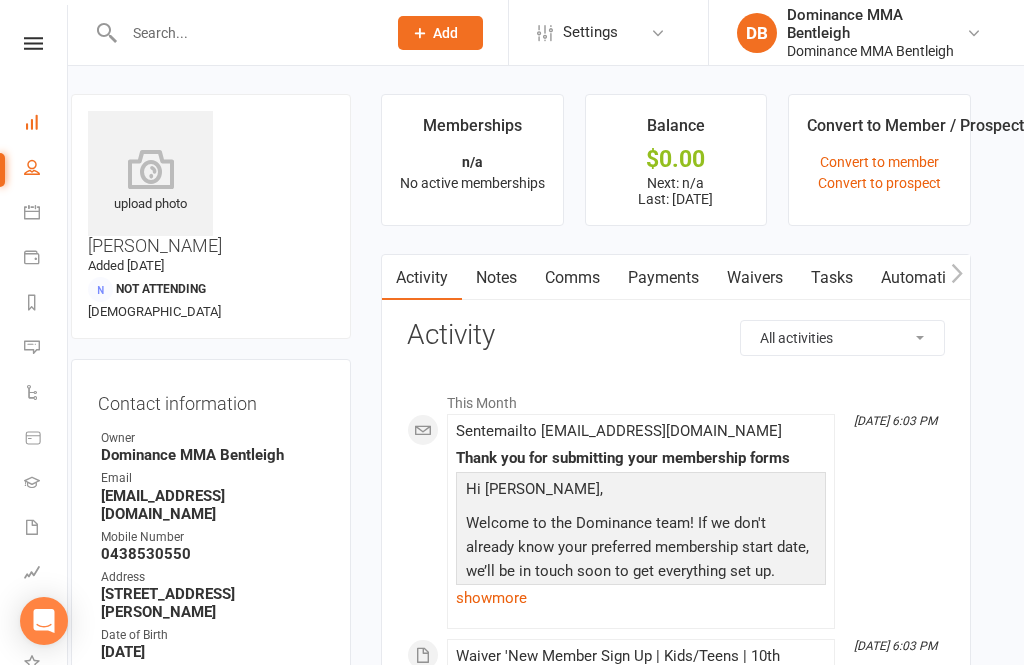 click on "Dashboard" at bounding box center [46, 124] 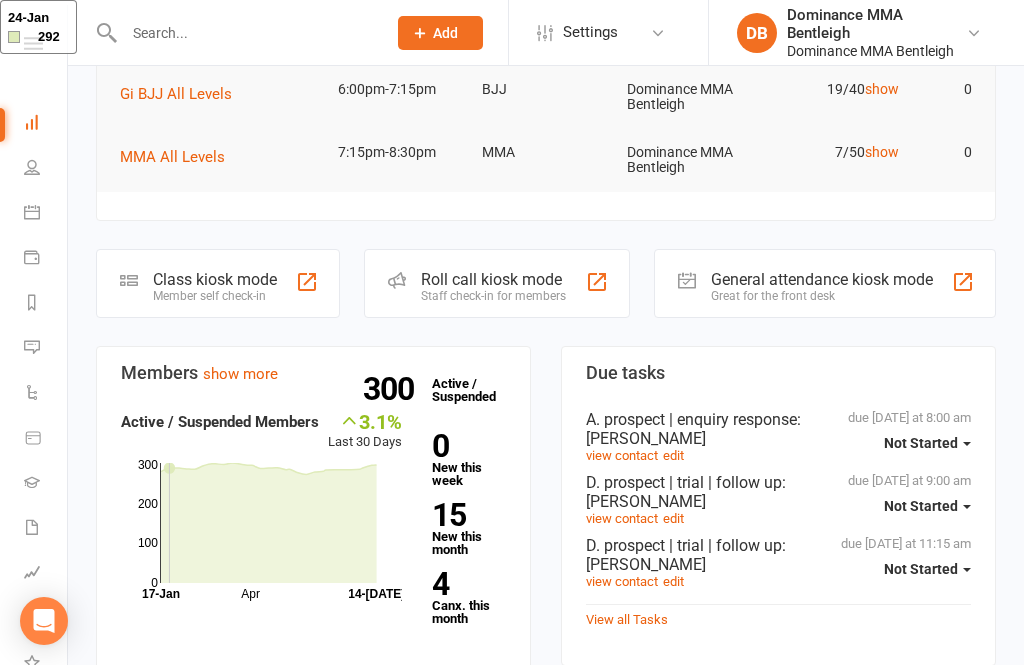 scroll, scrollTop: 206, scrollLeft: 0, axis: vertical 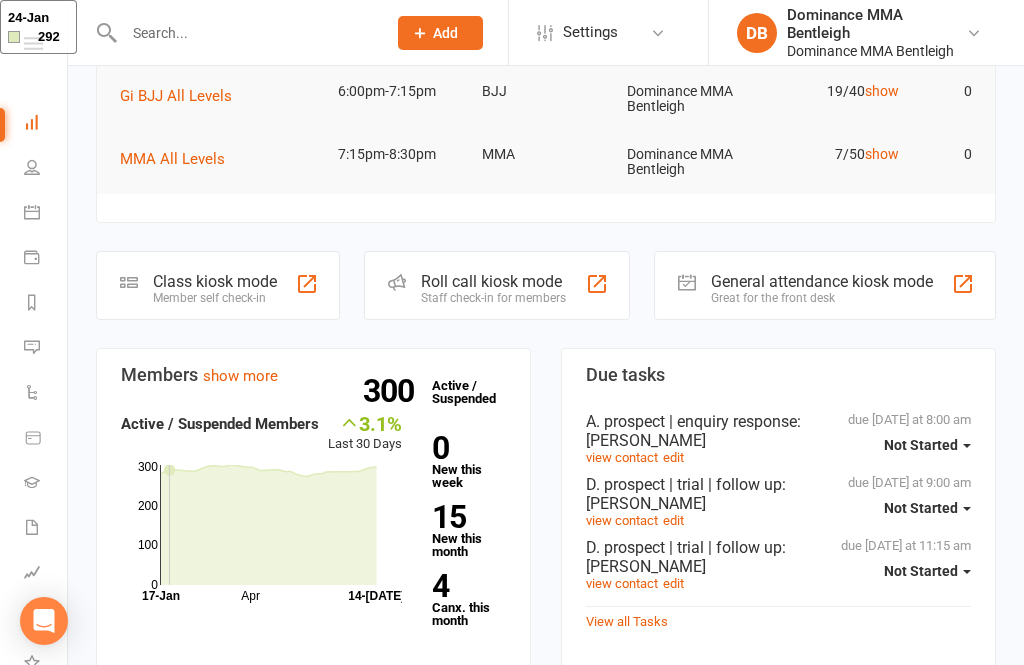 click on "Apr Month [DATE]-[DATE]  0 100 200 300" 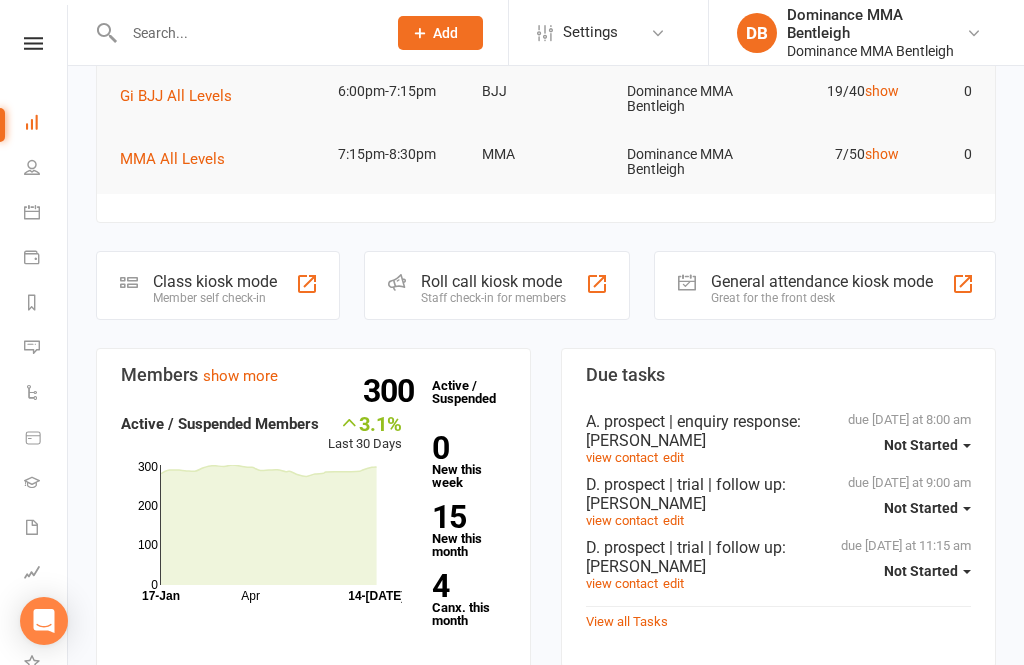 click on "Apr Month [DATE]-[DATE]  0 100 200 300" 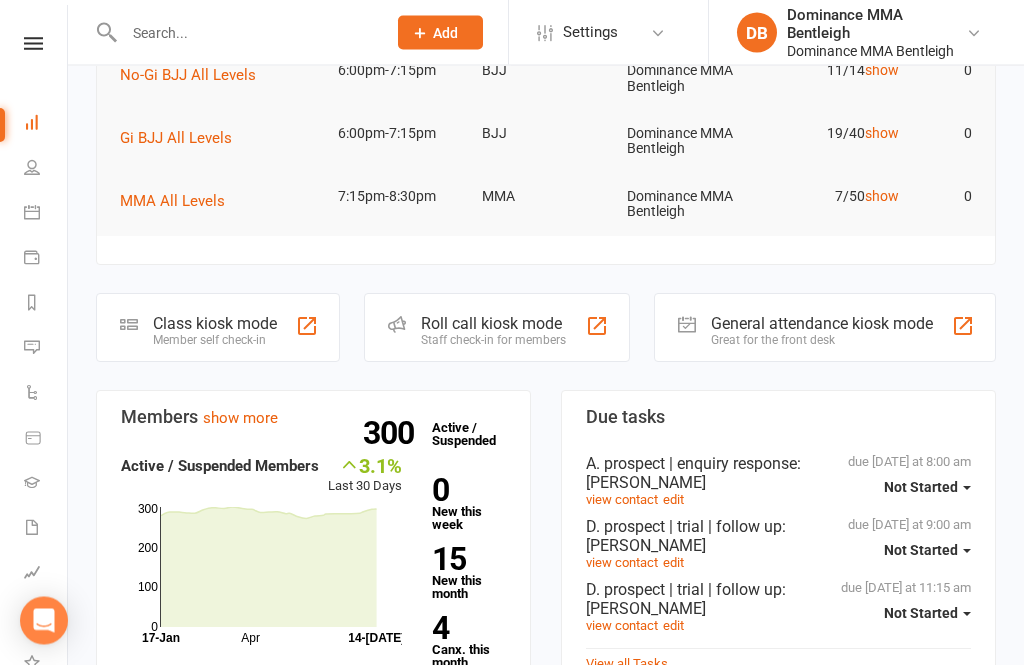 scroll, scrollTop: 164, scrollLeft: 0, axis: vertical 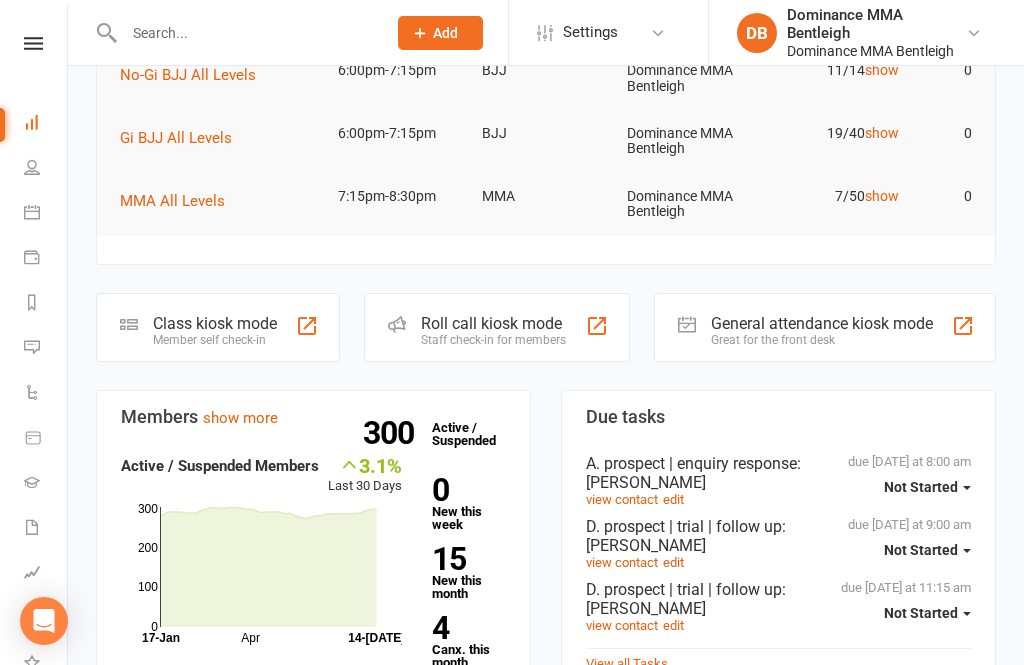 click on "Due tasks" at bounding box center (778, 417) 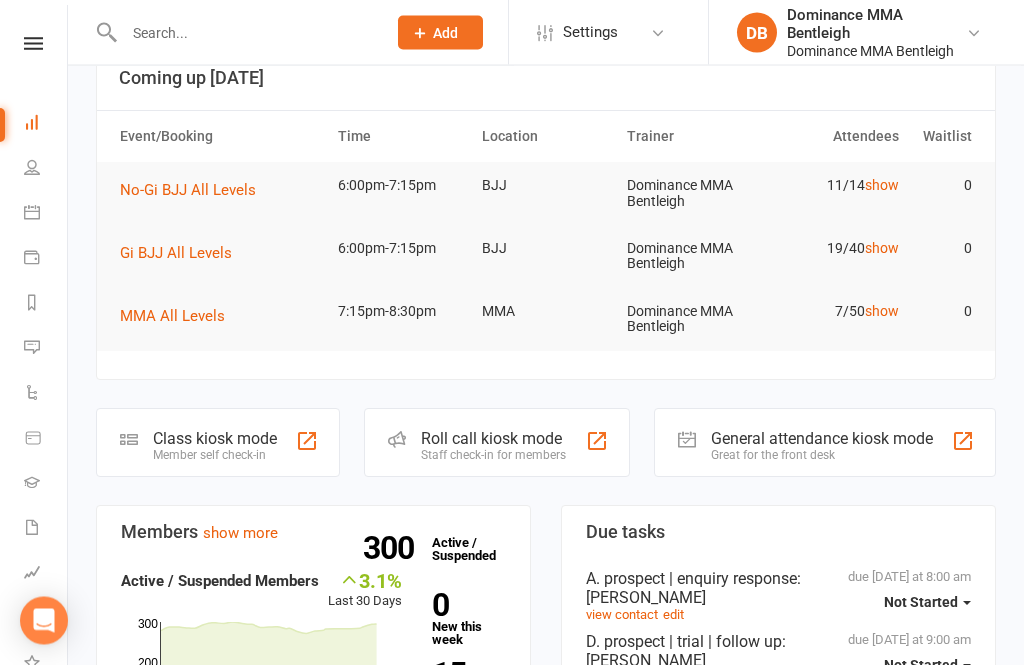 scroll, scrollTop: 0, scrollLeft: 0, axis: both 